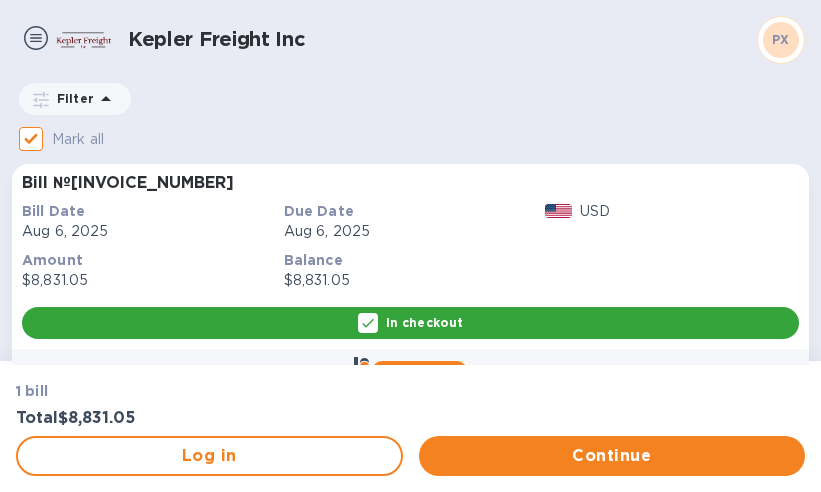 scroll, scrollTop: 0, scrollLeft: 0, axis: both 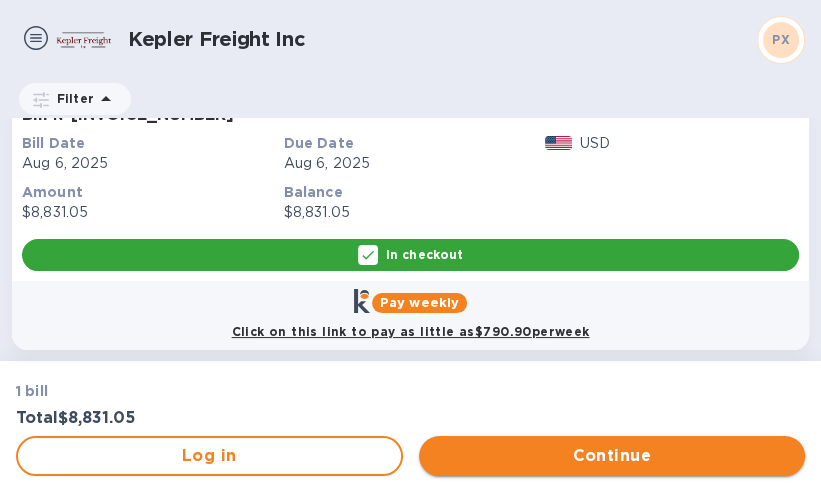 click on "Continue" at bounding box center [612, 456] 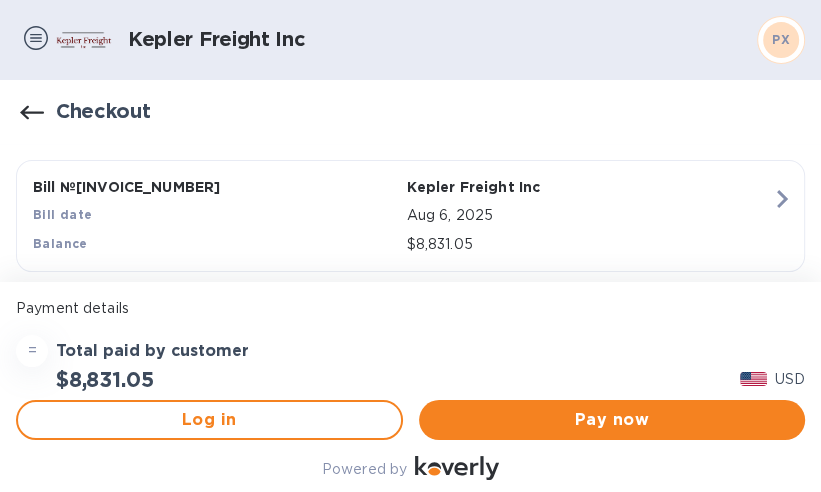 scroll, scrollTop: 104, scrollLeft: 0, axis: vertical 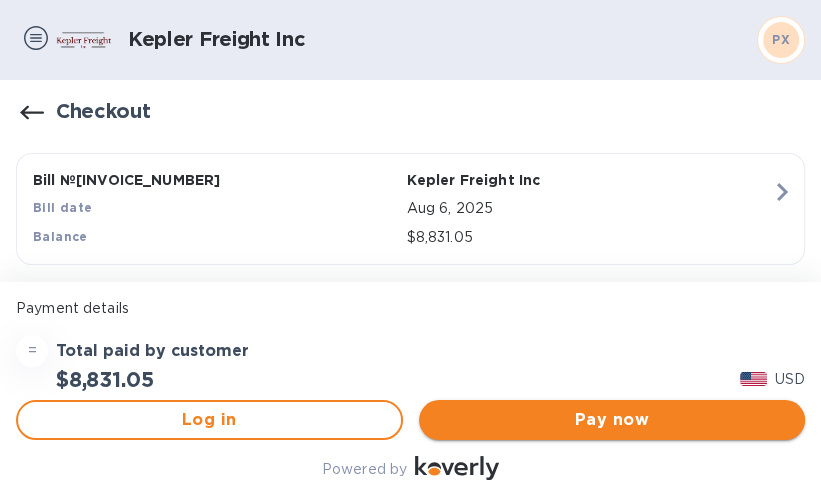 click on "Pay now" at bounding box center (612, 420) 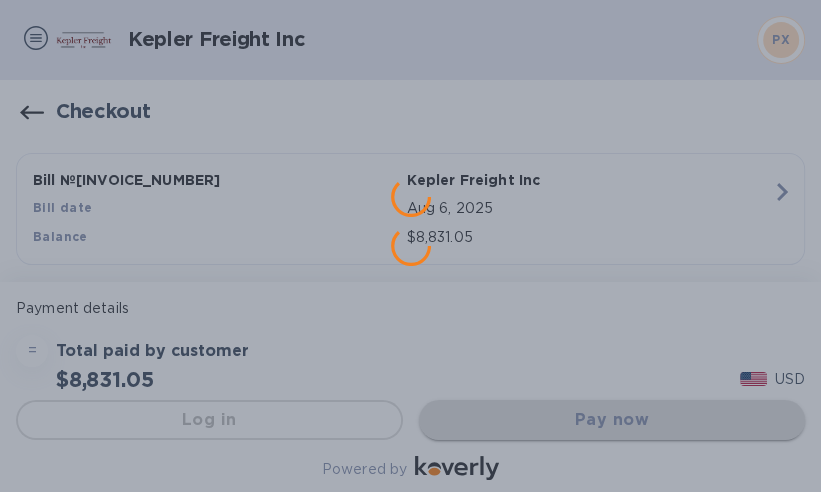 scroll, scrollTop: 0, scrollLeft: 0, axis: both 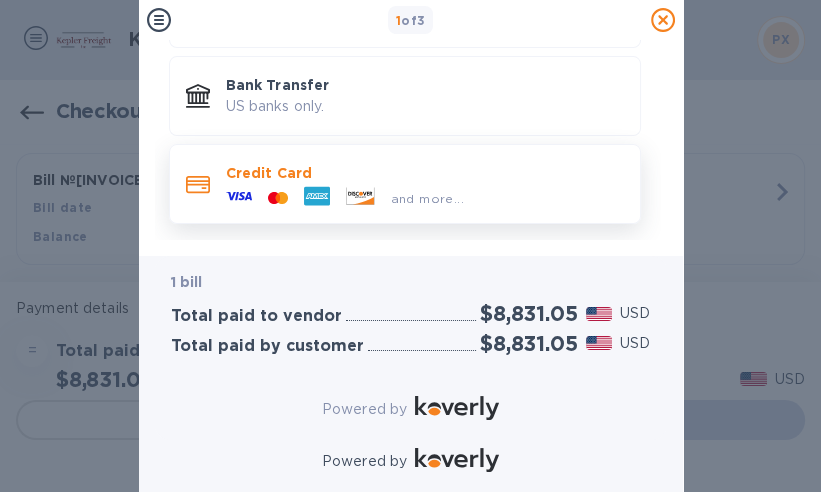 click 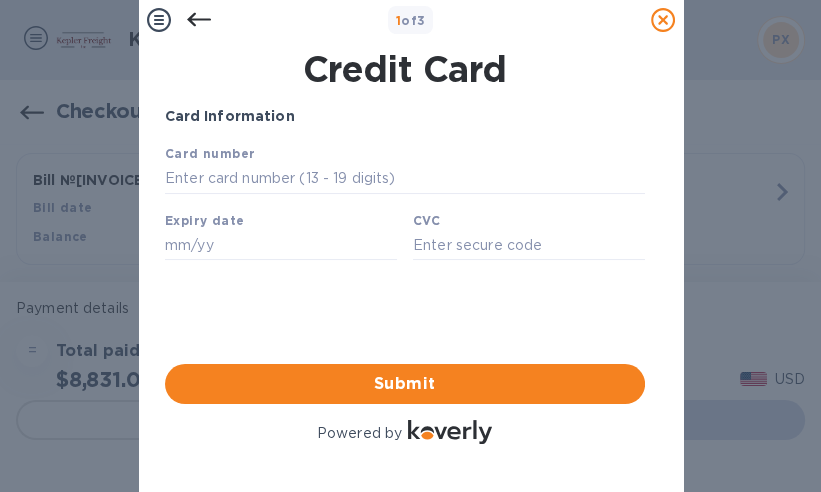 scroll, scrollTop: 0, scrollLeft: 0, axis: both 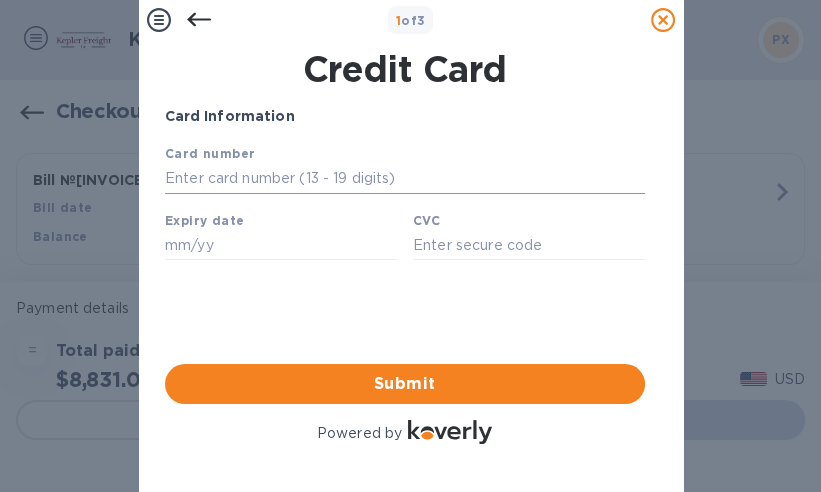 click at bounding box center (404, 179) 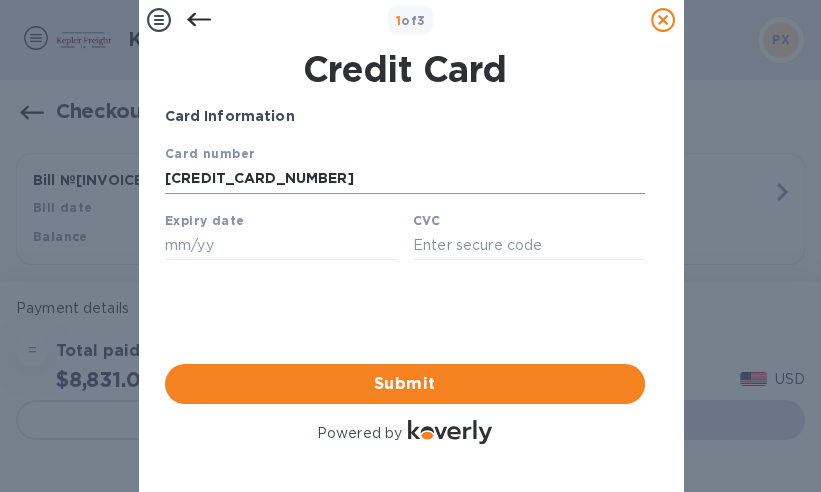 click on "[PHONE]" at bounding box center [404, 179] 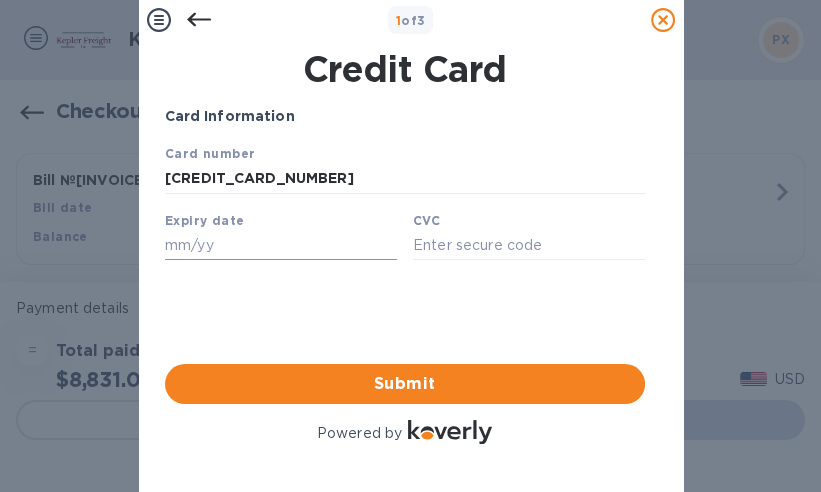 type on "[PHONE]" 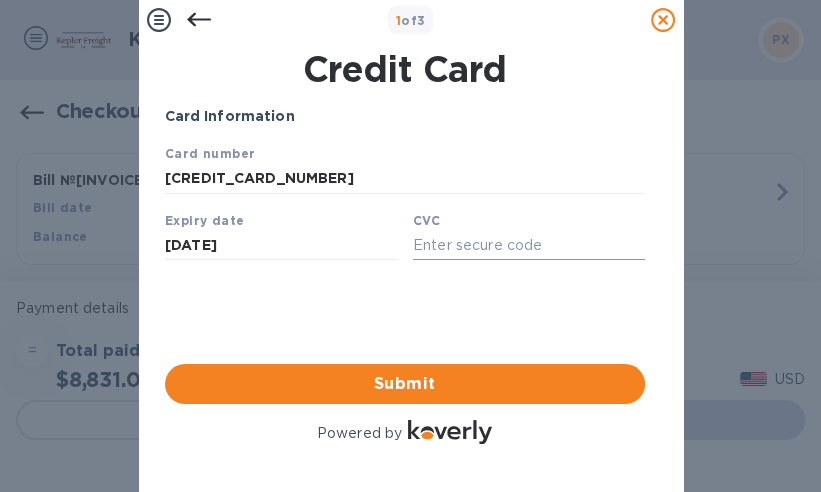 type on "[DATE]" 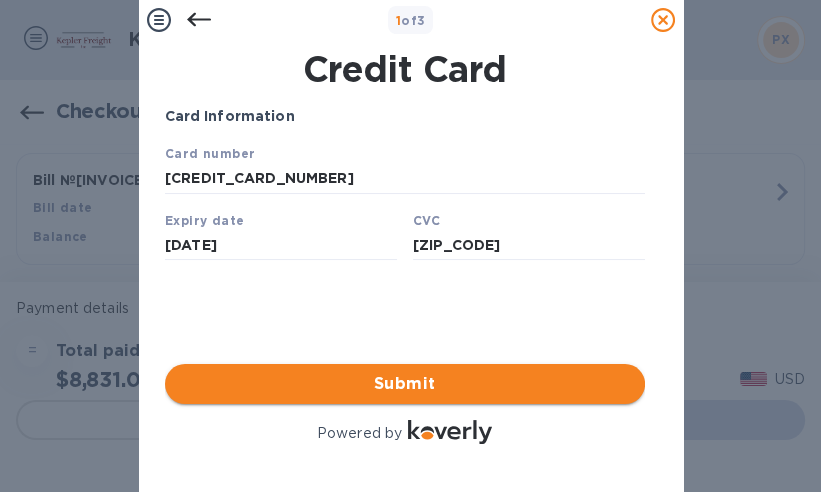 type on "[ZIP]" 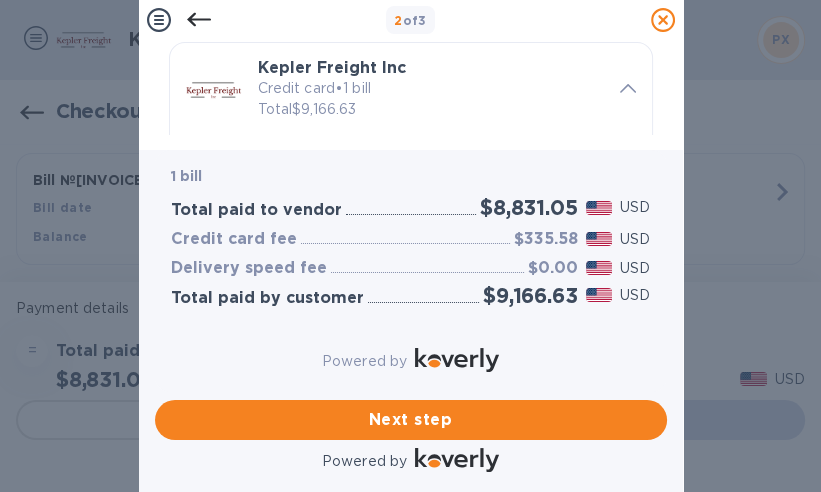 scroll, scrollTop: 0, scrollLeft: 0, axis: both 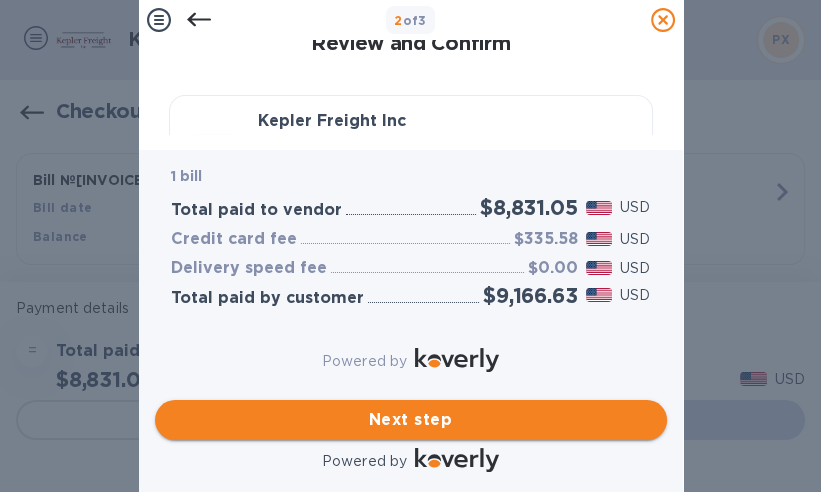 click on "Next step" at bounding box center (411, 420) 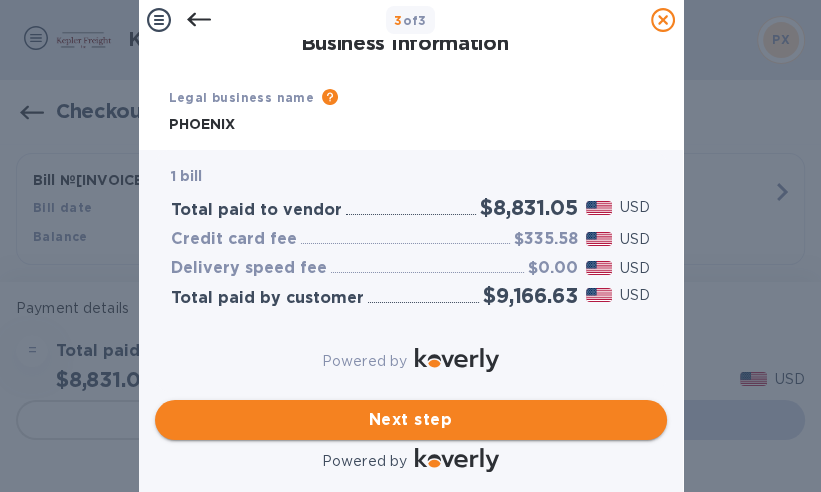 type on "United States" 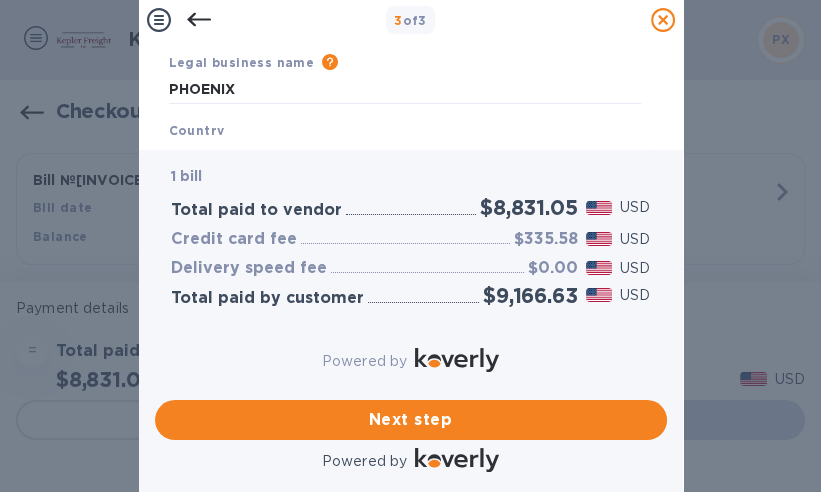 scroll, scrollTop: 20, scrollLeft: 0, axis: vertical 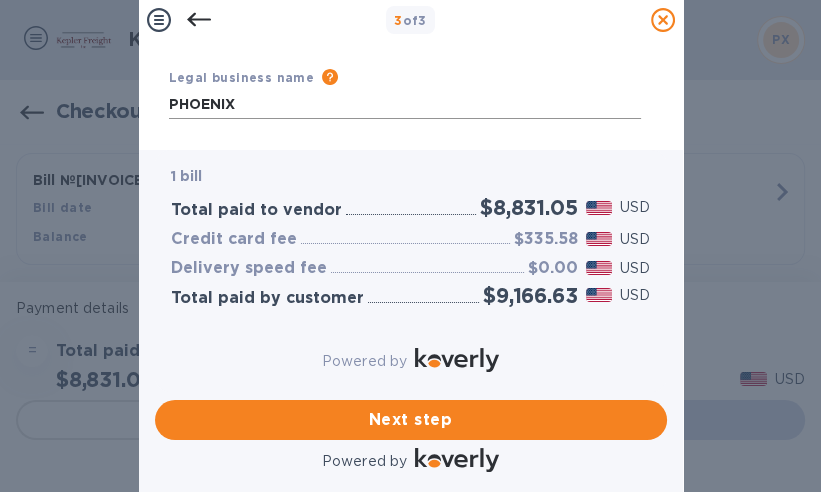 click on "PHOENIX" at bounding box center (405, 104) 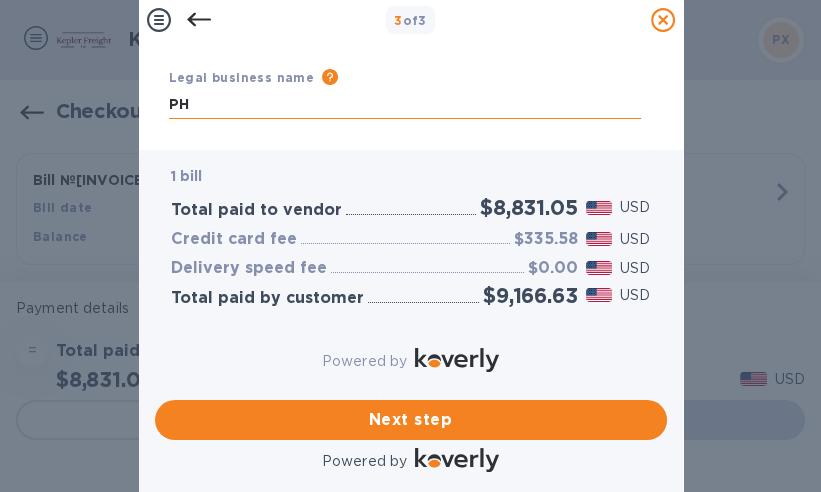 type on "P" 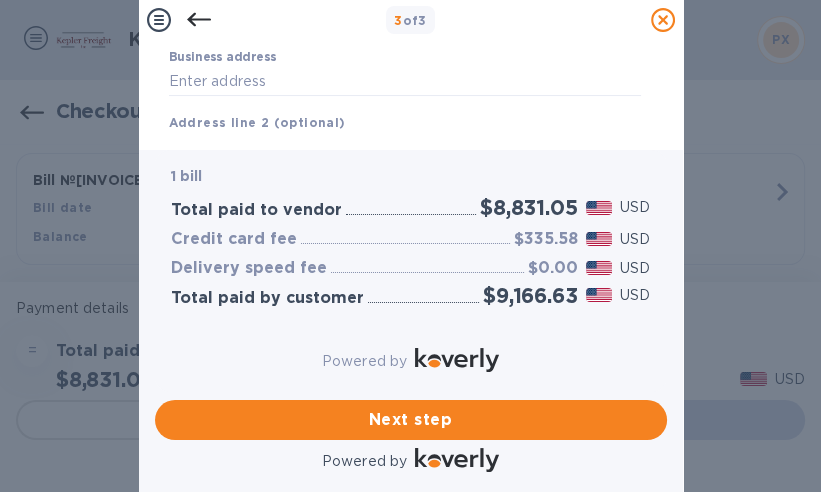 scroll, scrollTop: 177, scrollLeft: 0, axis: vertical 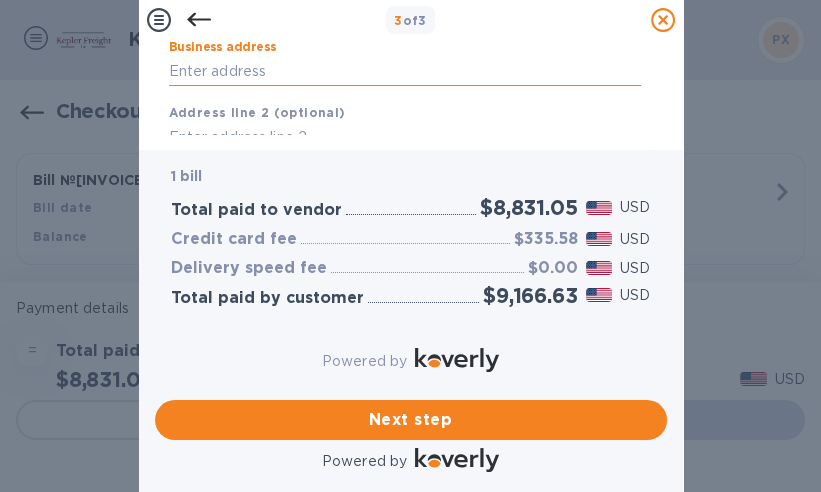 click on "Business address" at bounding box center (405, 71) 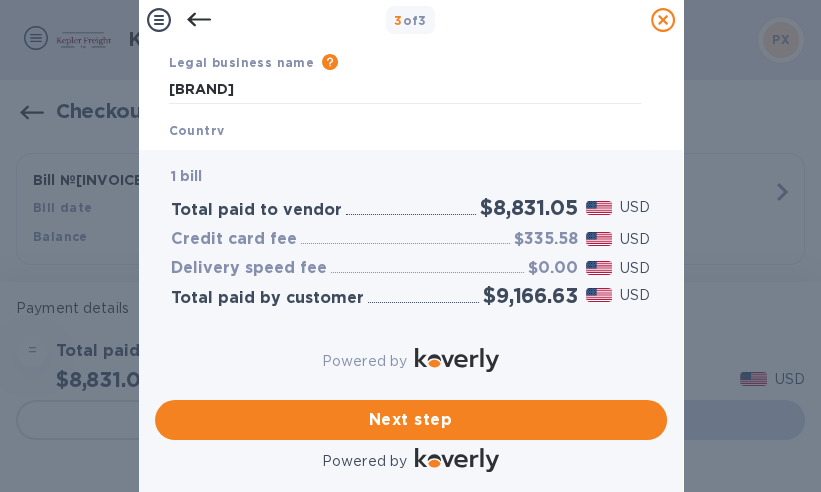 scroll, scrollTop: 45, scrollLeft: 0, axis: vertical 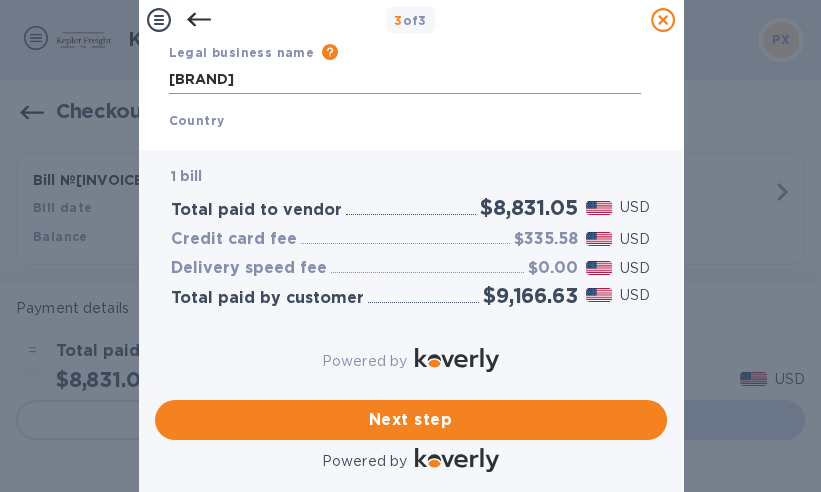 click on "Phoenix Technologies & Materials, Inc." at bounding box center [405, 79] 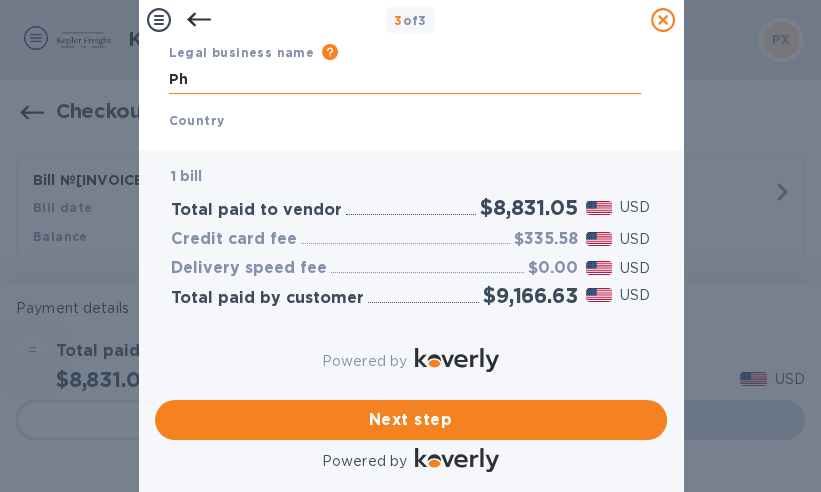 type on "P" 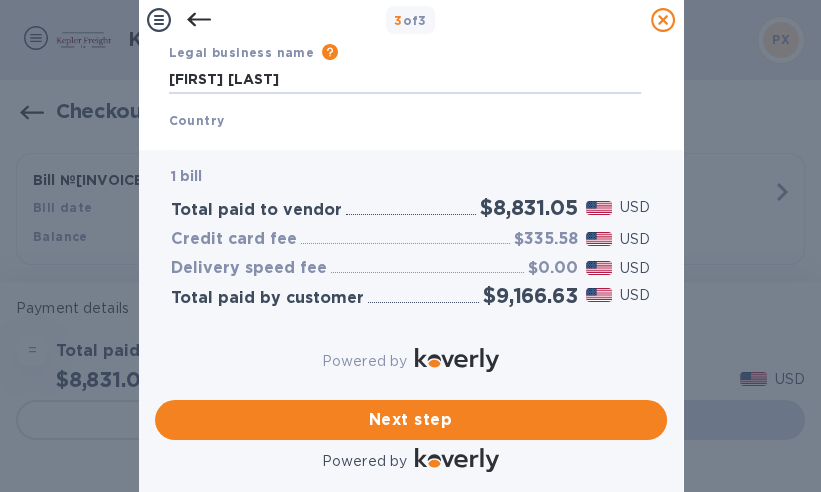 type on "Gregory L Gibson" 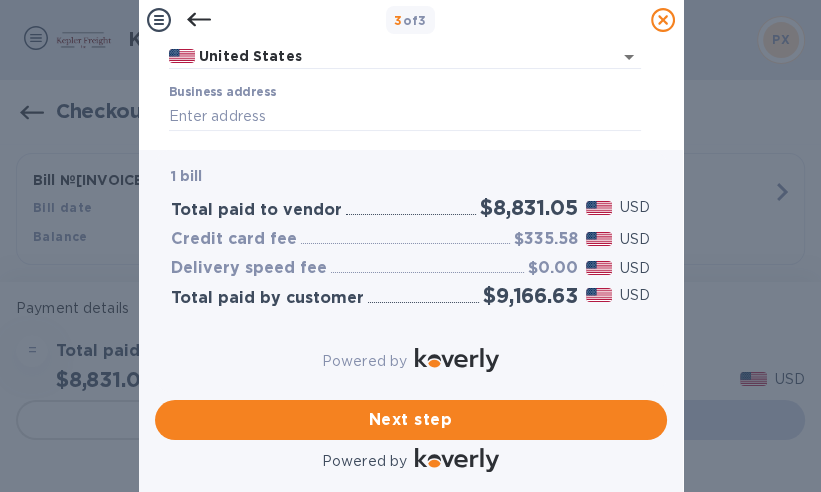 scroll, scrollTop: 136, scrollLeft: 0, axis: vertical 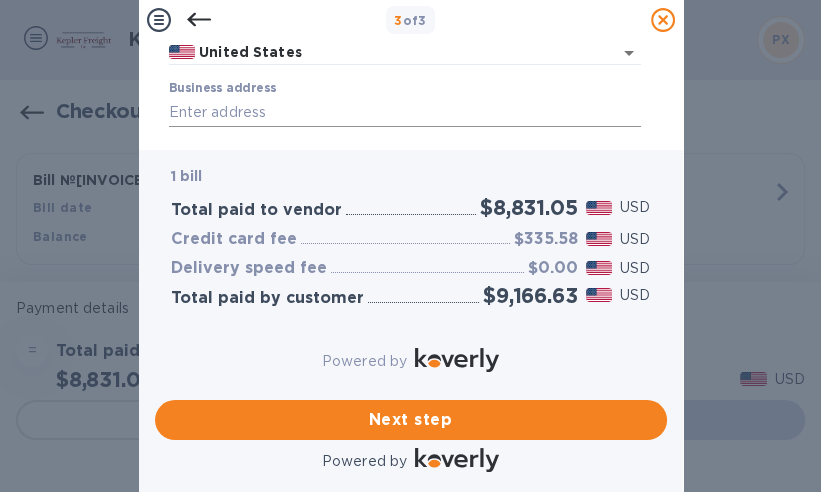 click on "Business address" at bounding box center (405, 112) 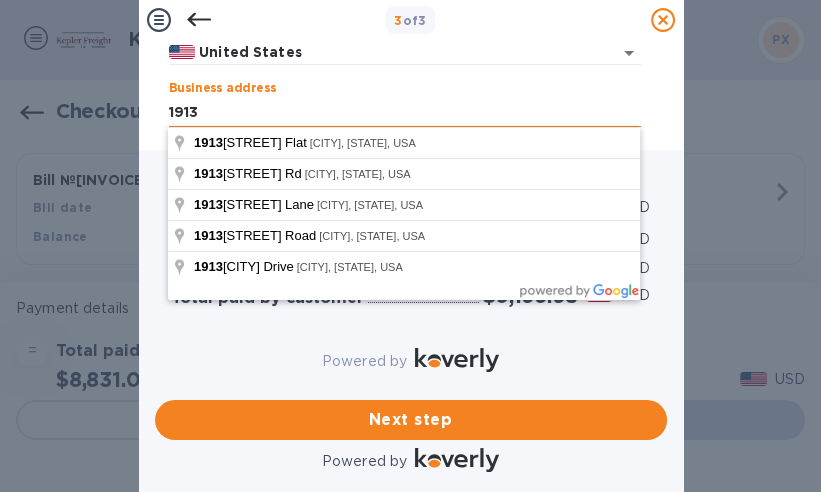 click on "1913" at bounding box center (405, 112) 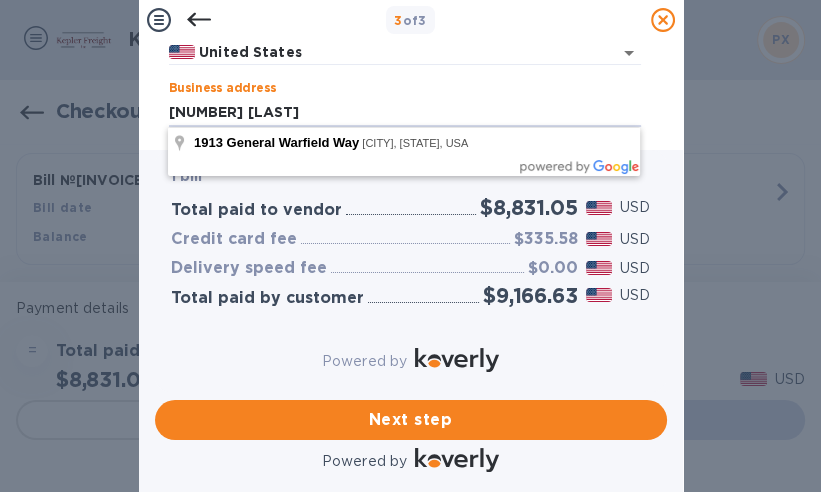 type on "1913 General Warfield Way" 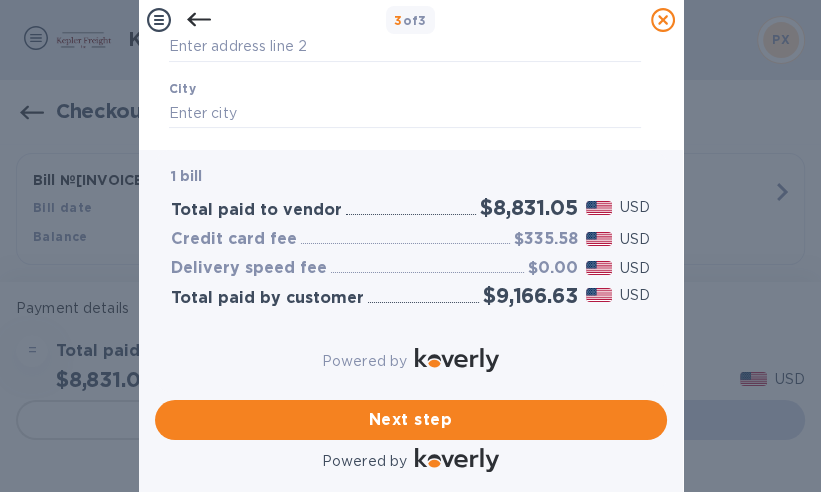 scroll, scrollTop: 279, scrollLeft: 0, axis: vertical 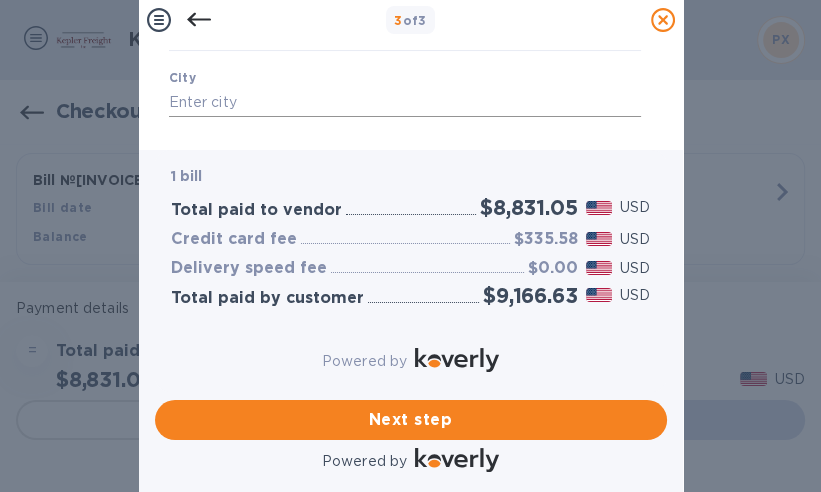 click at bounding box center [405, 103] 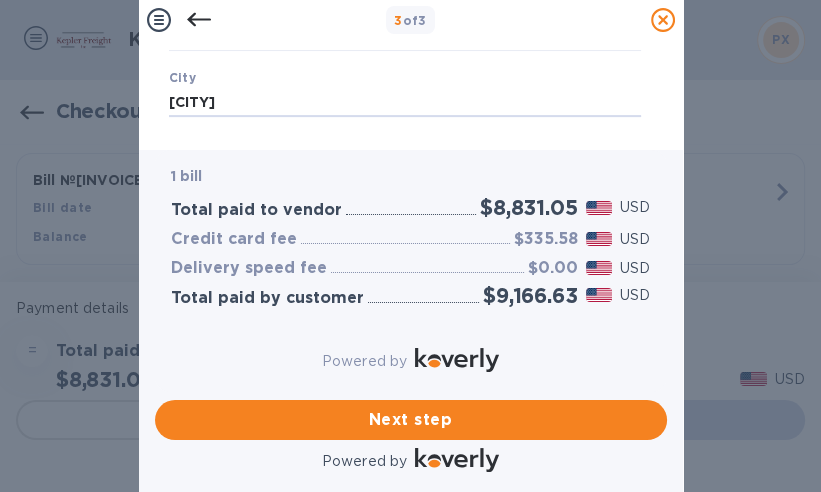 type on "[CITY]" 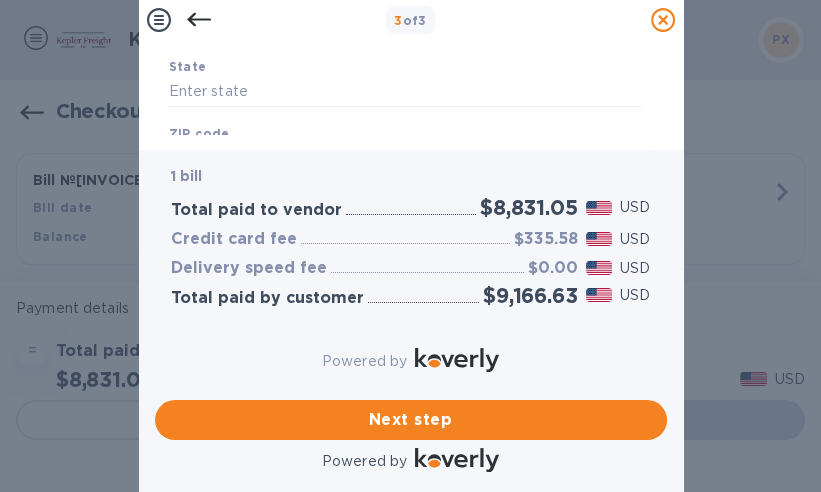 scroll, scrollTop: 360, scrollLeft: 0, axis: vertical 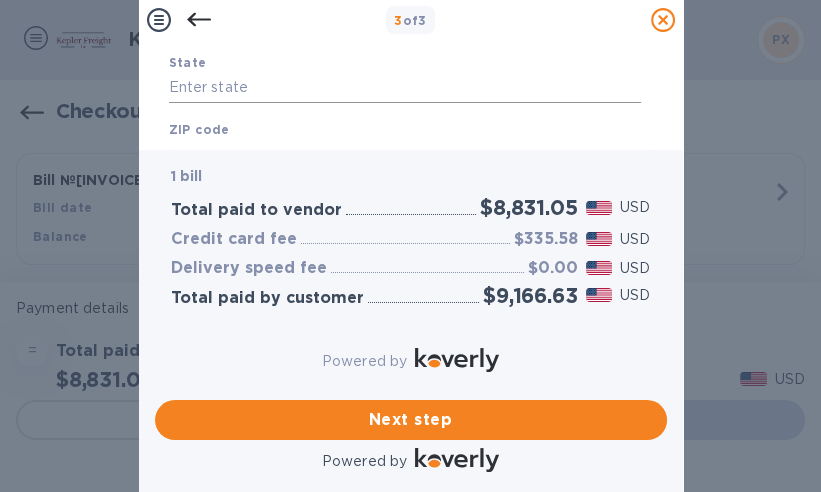 click at bounding box center [405, 88] 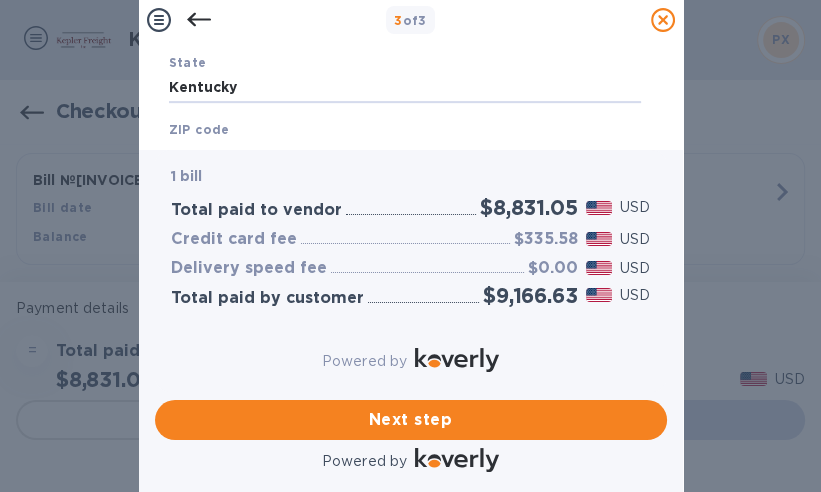 type on "Kentucky" 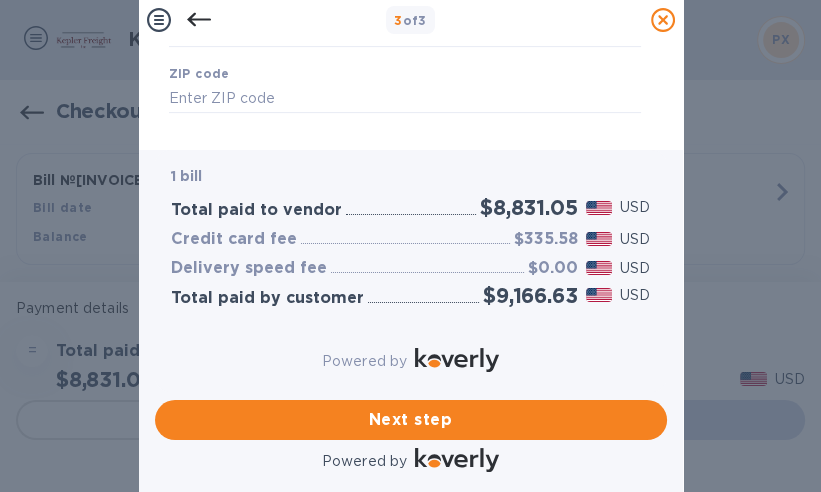 scroll, scrollTop: 432, scrollLeft: 0, axis: vertical 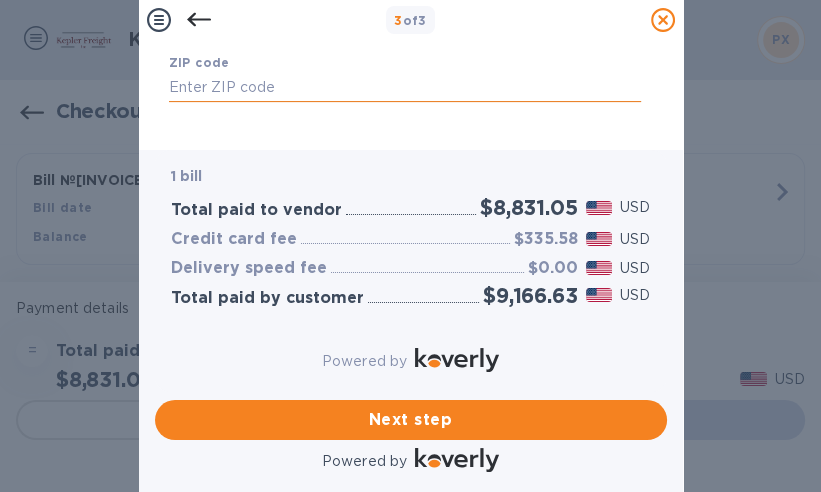 click at bounding box center [405, 88] 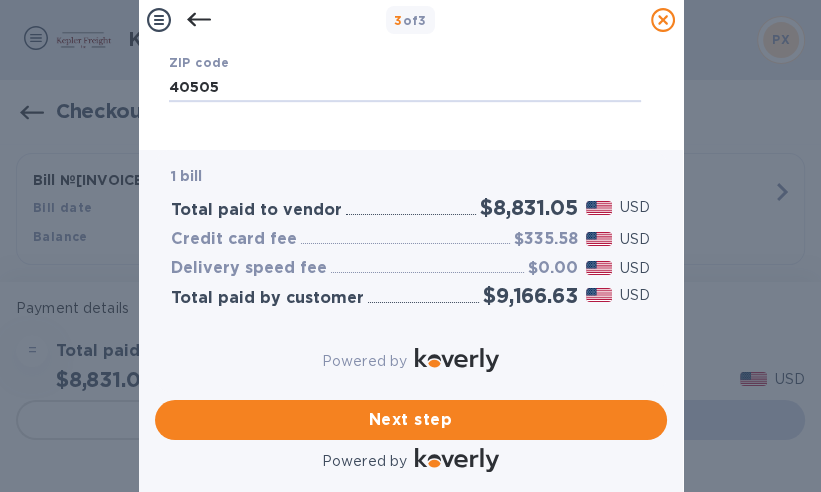 type on "40505" 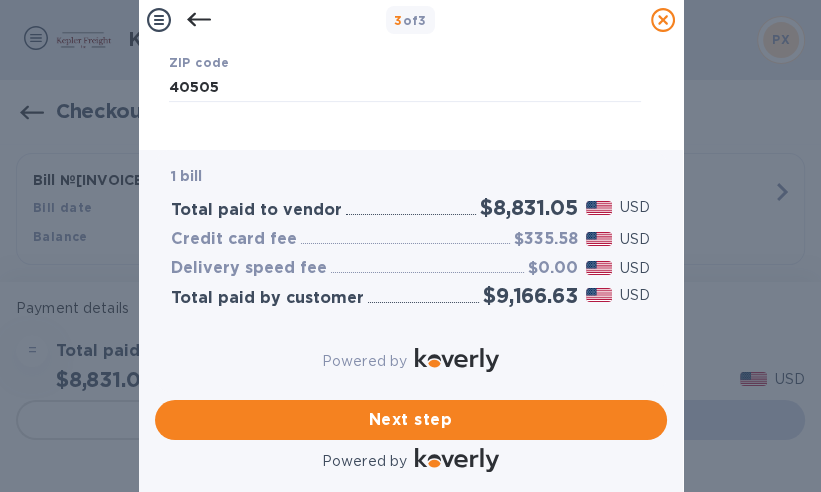 scroll, scrollTop: 441, scrollLeft: 0, axis: vertical 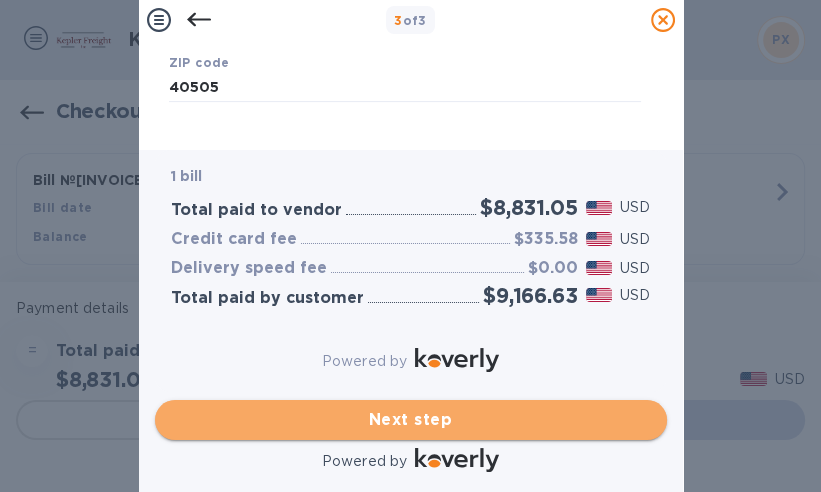 click on "Next step" at bounding box center (411, 420) 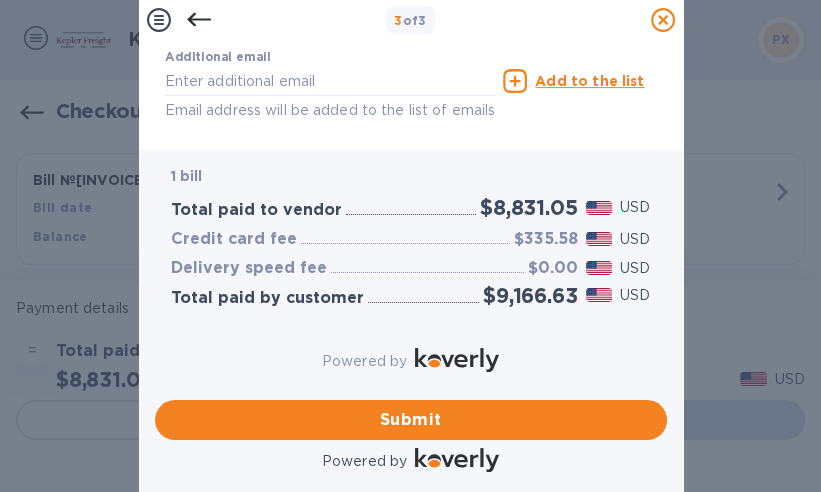 scroll, scrollTop: 466, scrollLeft: 0, axis: vertical 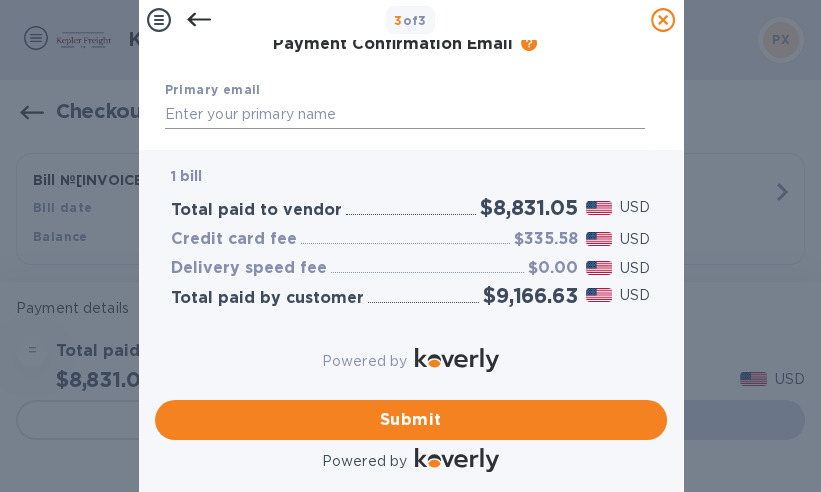 click at bounding box center [405, 115] 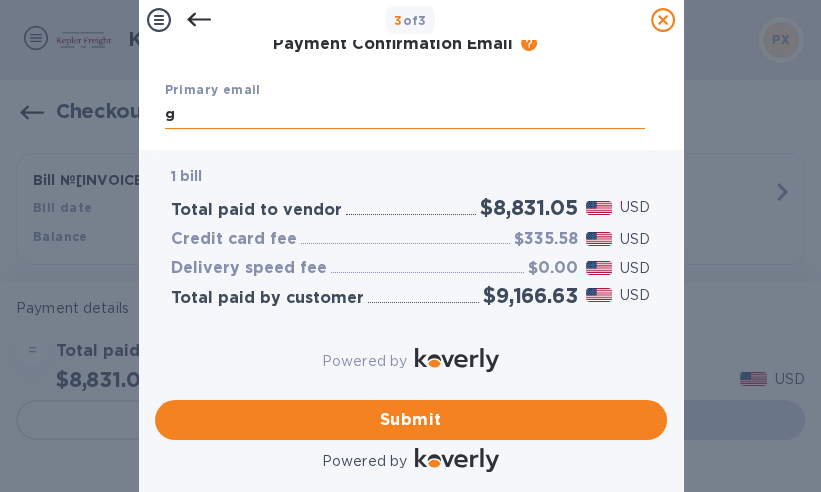 scroll, scrollTop: 349, scrollLeft: 0, axis: vertical 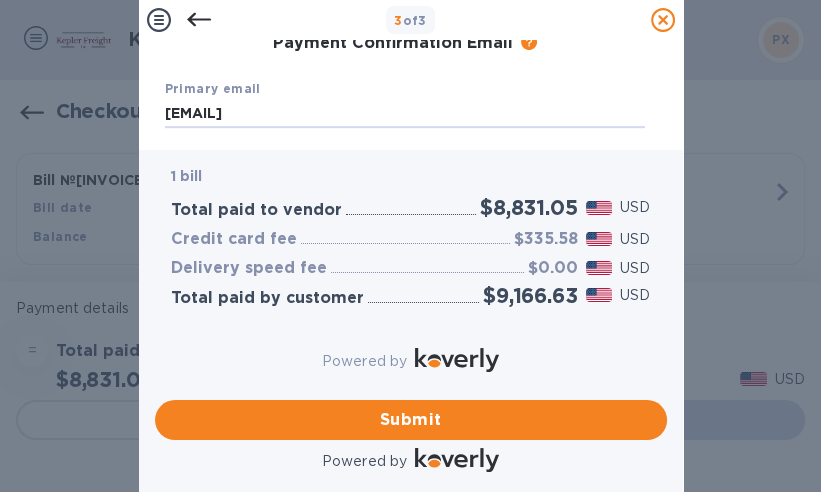 type on "[EMAIL]" 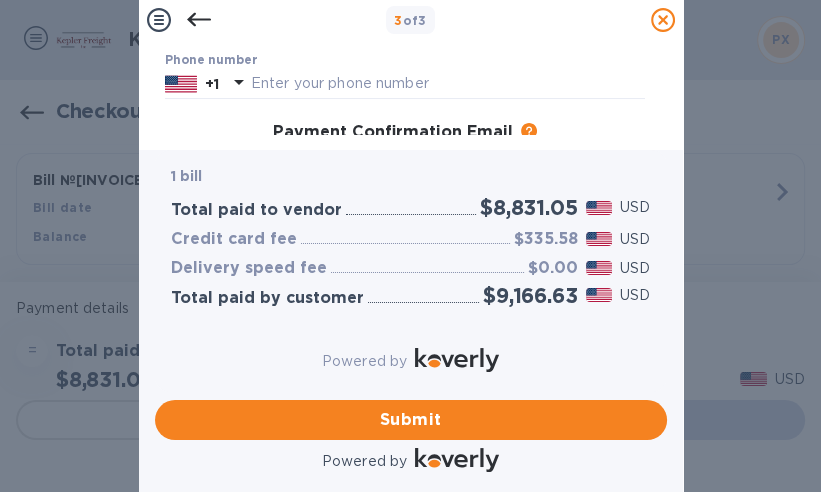 scroll, scrollTop: 242, scrollLeft: 0, axis: vertical 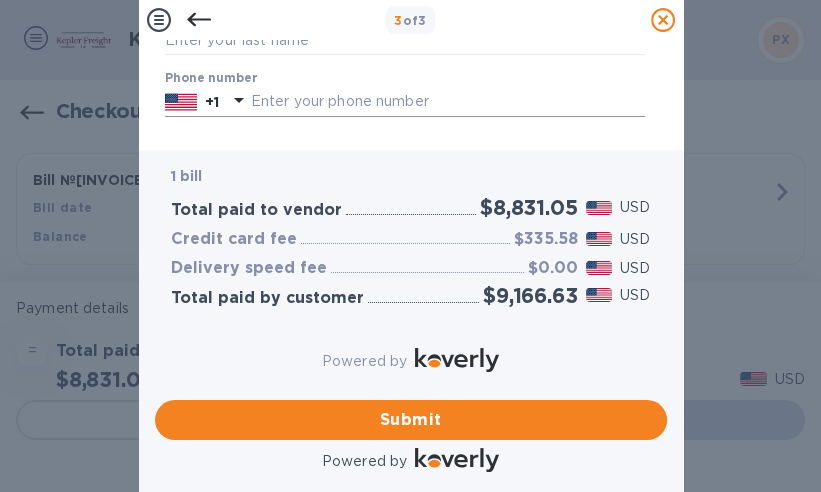 click at bounding box center [448, 102] 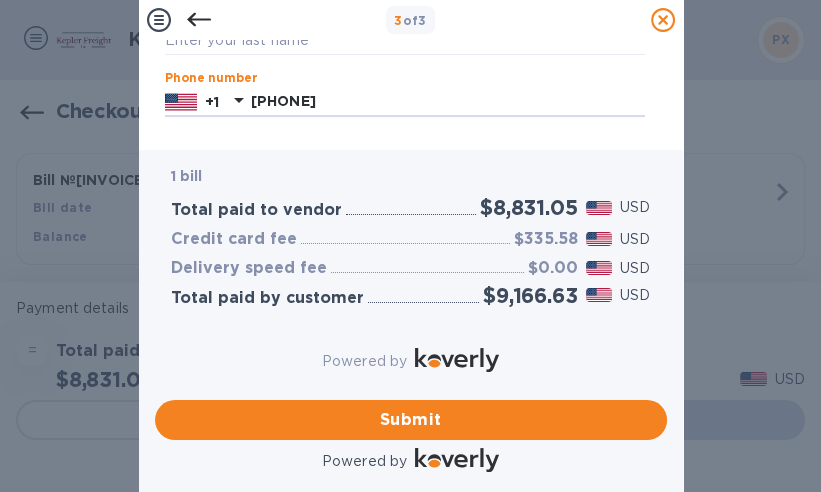 type on "[PHONE]" 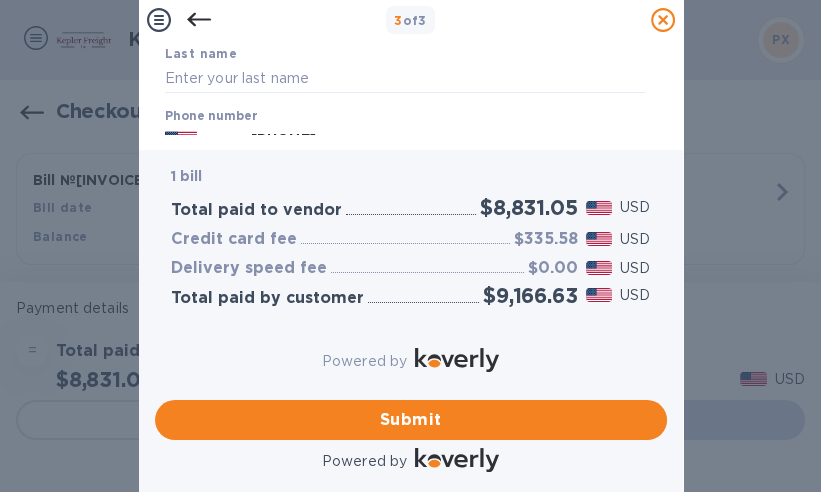 scroll, scrollTop: 174, scrollLeft: 0, axis: vertical 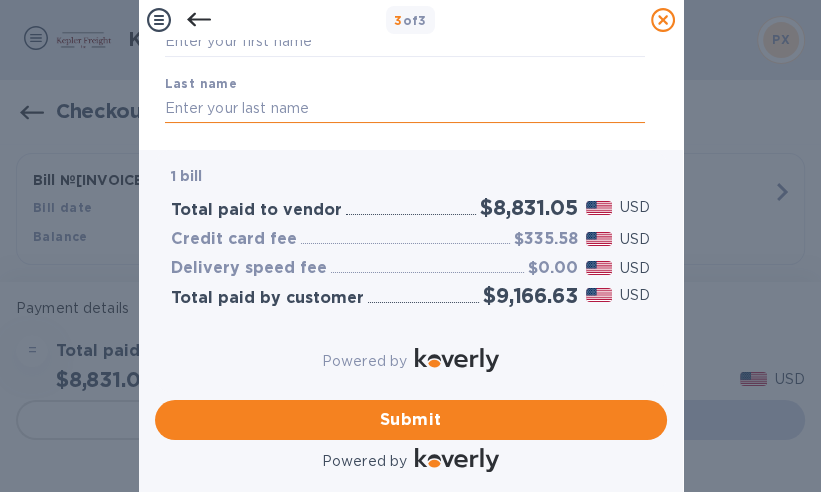 click at bounding box center [405, 108] 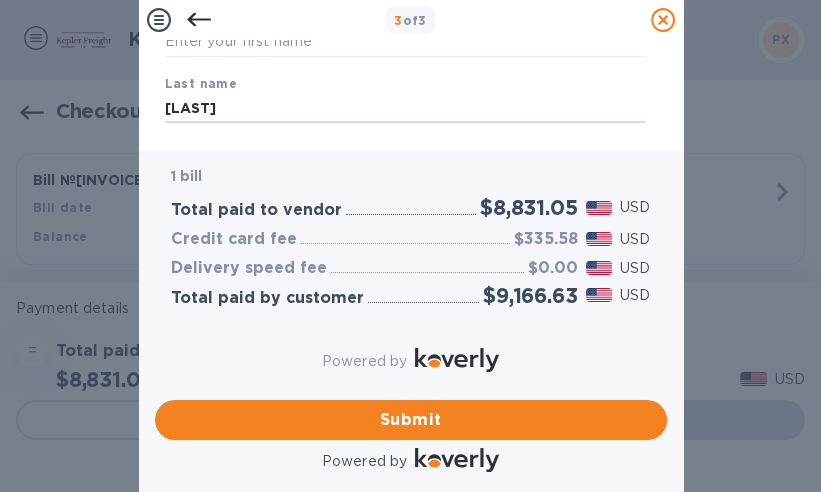 type on "[LAST]" 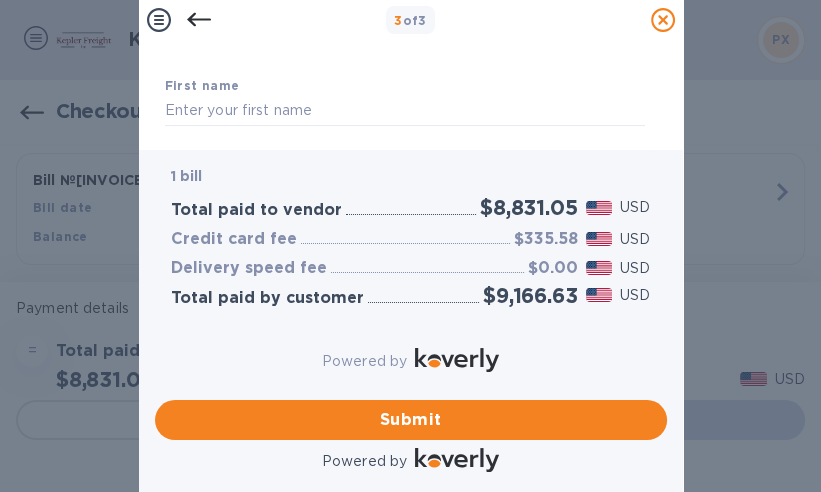 scroll, scrollTop: 118, scrollLeft: 0, axis: vertical 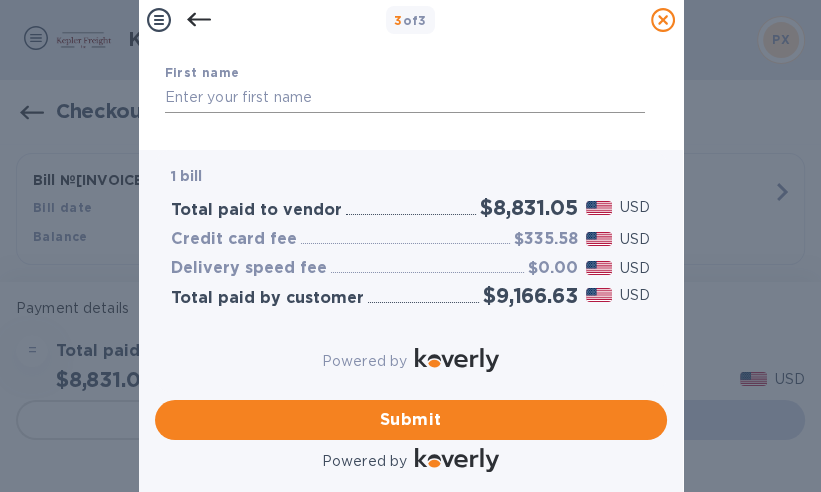 click at bounding box center (405, 98) 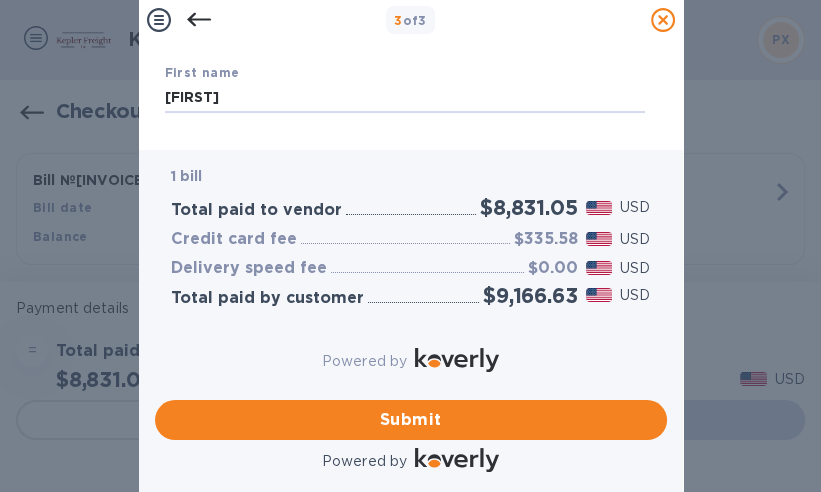 type on "[FIRST]" 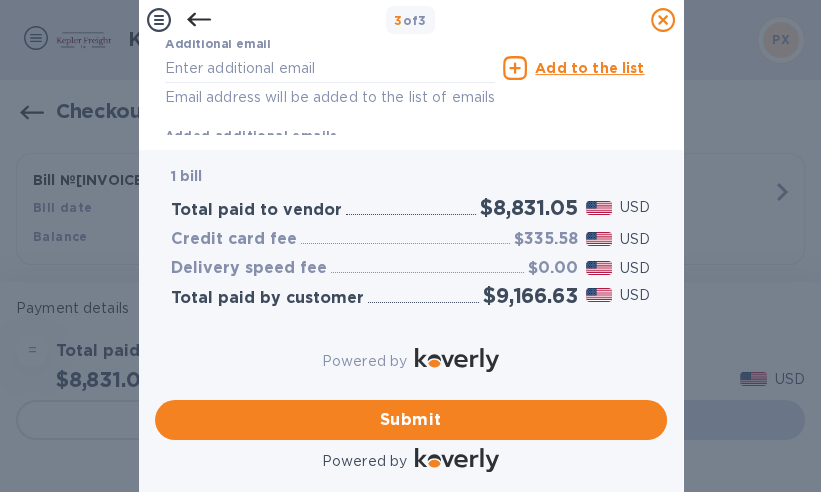 scroll, scrollTop: 472, scrollLeft: 0, axis: vertical 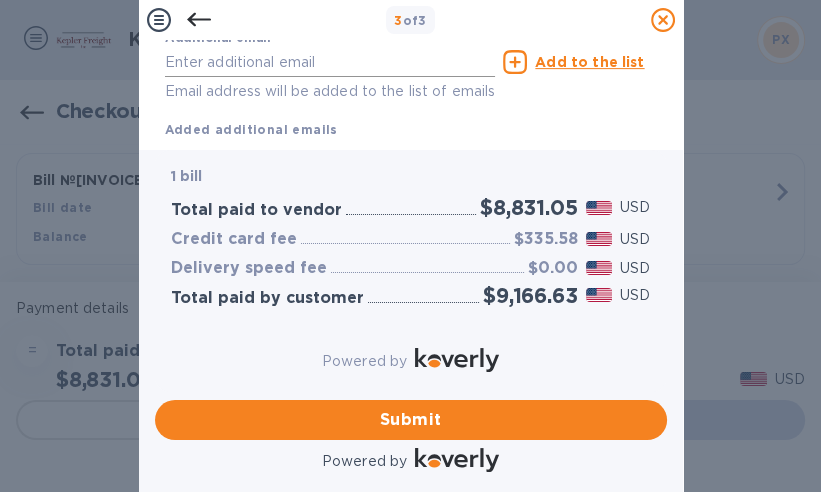 click at bounding box center (330, 62) 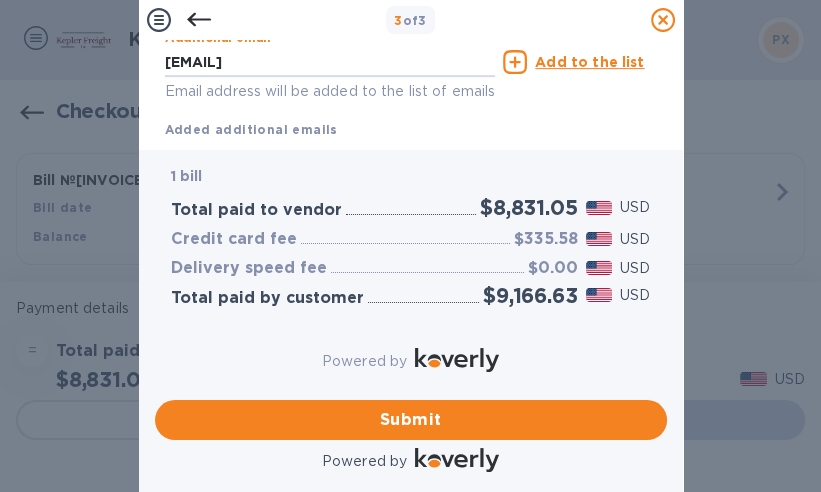 type on "ggibson@phoenixmaterials.com" 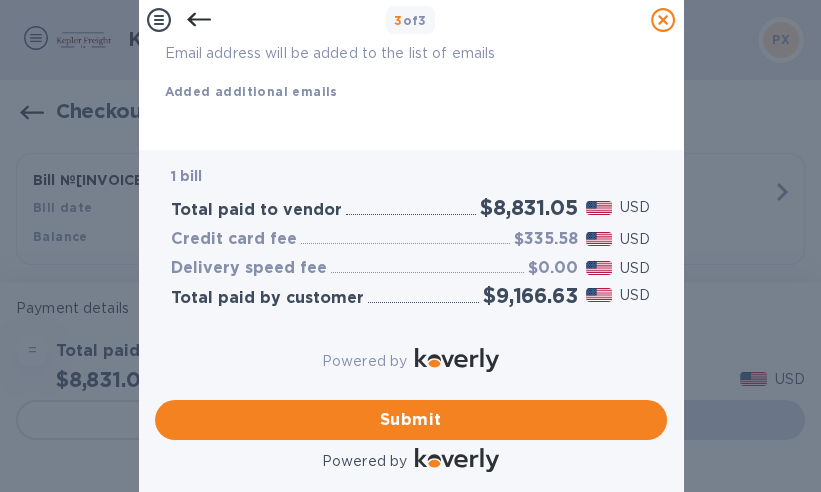 scroll, scrollTop: 547, scrollLeft: 0, axis: vertical 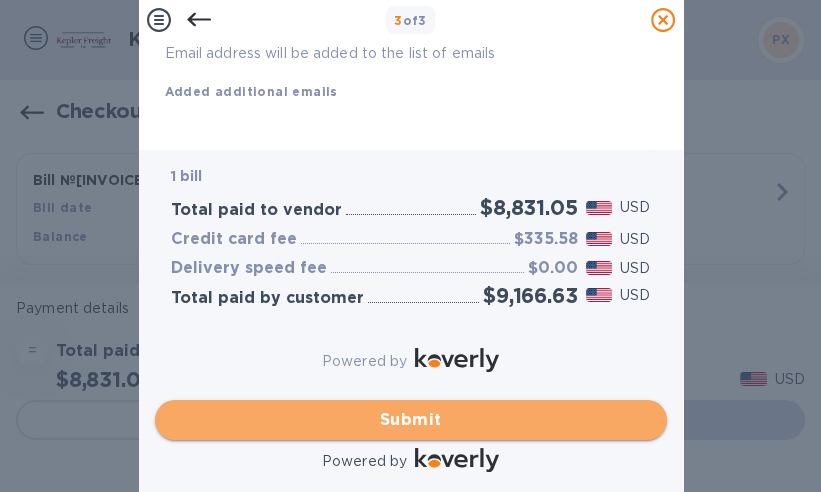 click on "Submit" at bounding box center [411, 420] 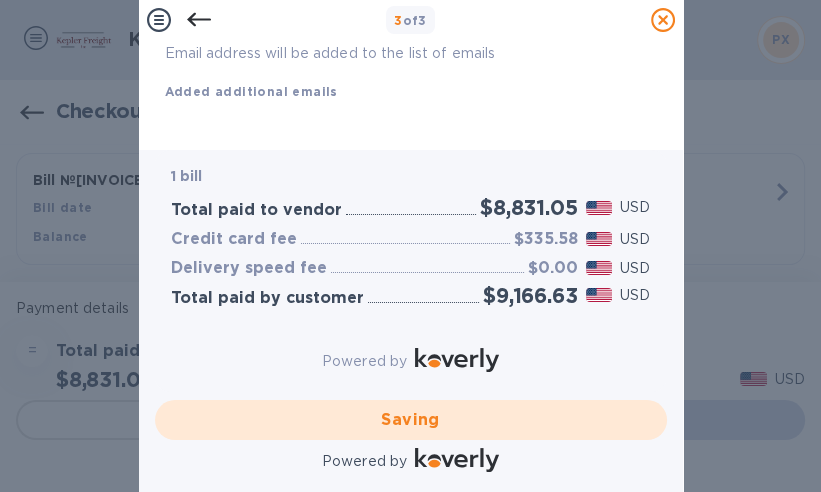 checkbox on "false" 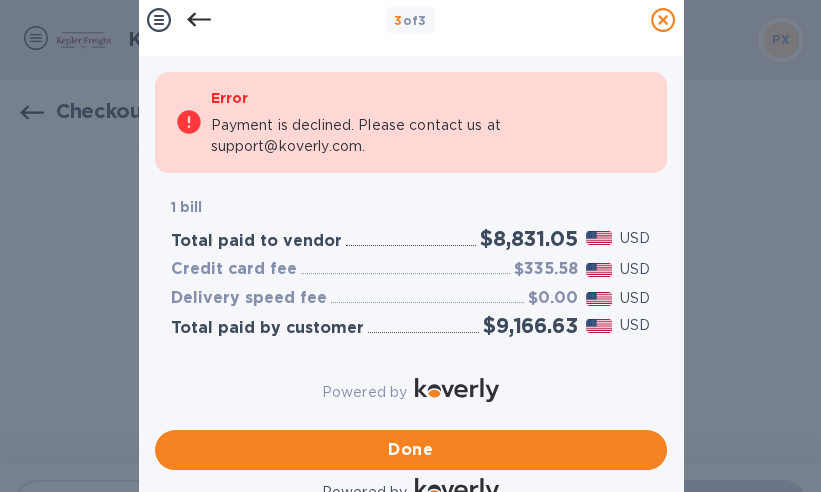 scroll, scrollTop: 0, scrollLeft: 0, axis: both 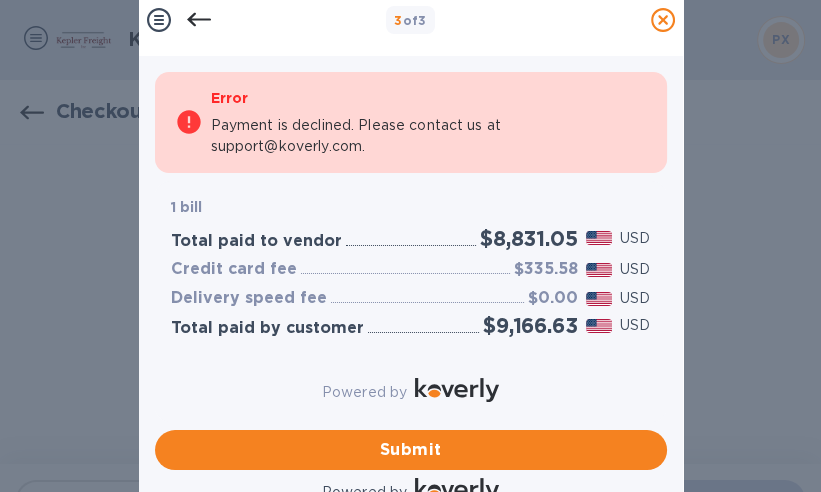 click 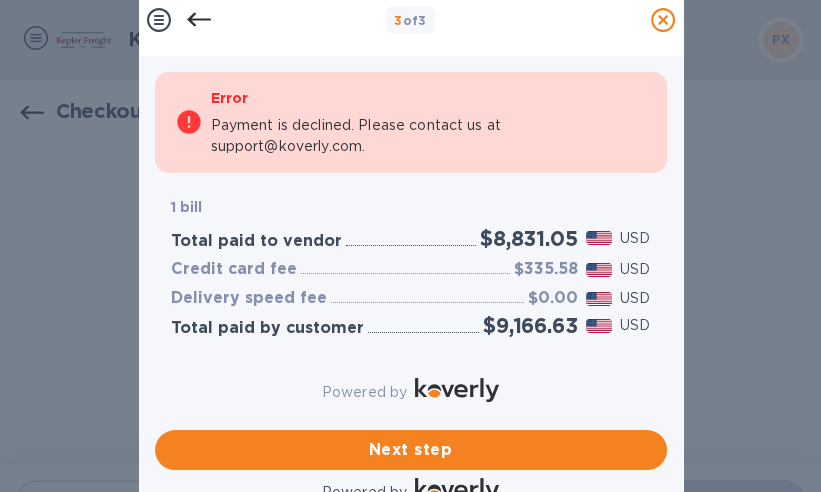 scroll, scrollTop: 524, scrollLeft: 0, axis: vertical 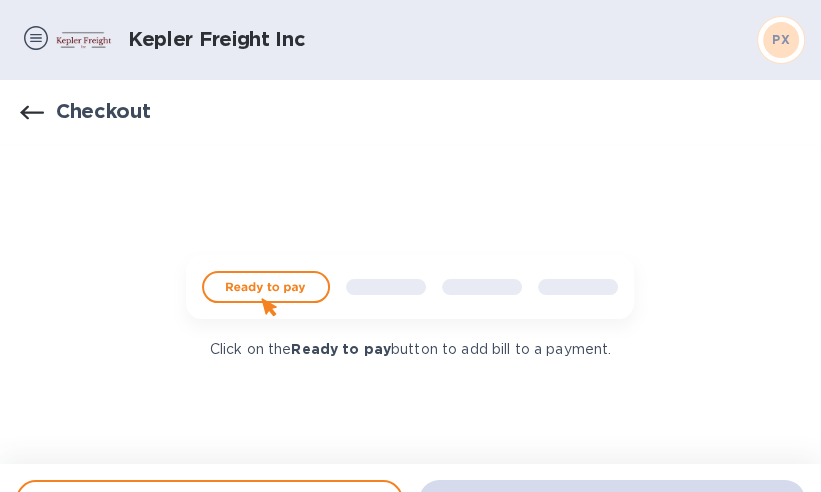 click at bounding box center [410, 295] 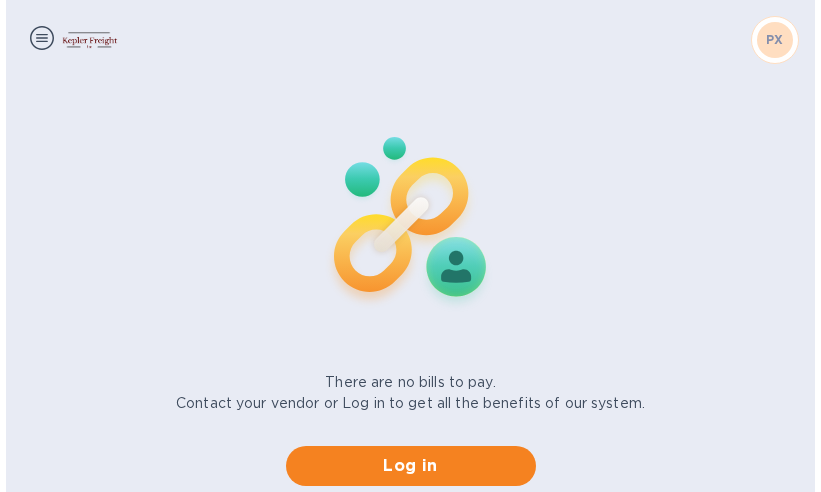 scroll, scrollTop: 0, scrollLeft: 0, axis: both 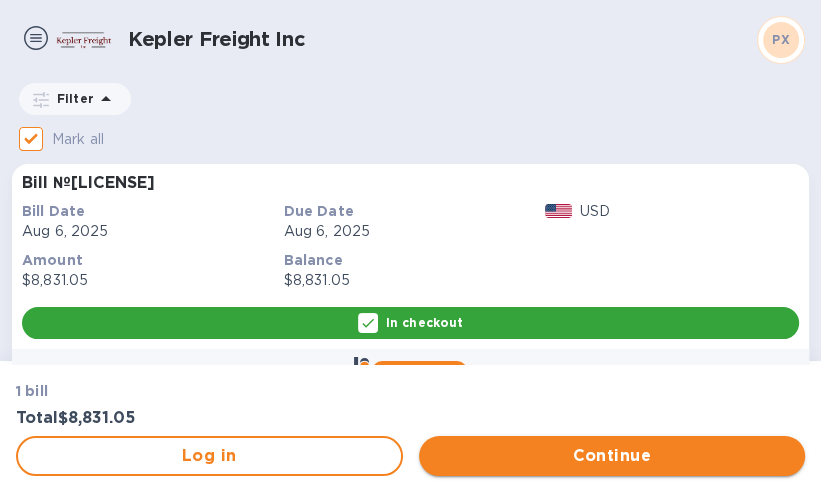 click on "Continue" at bounding box center [612, 456] 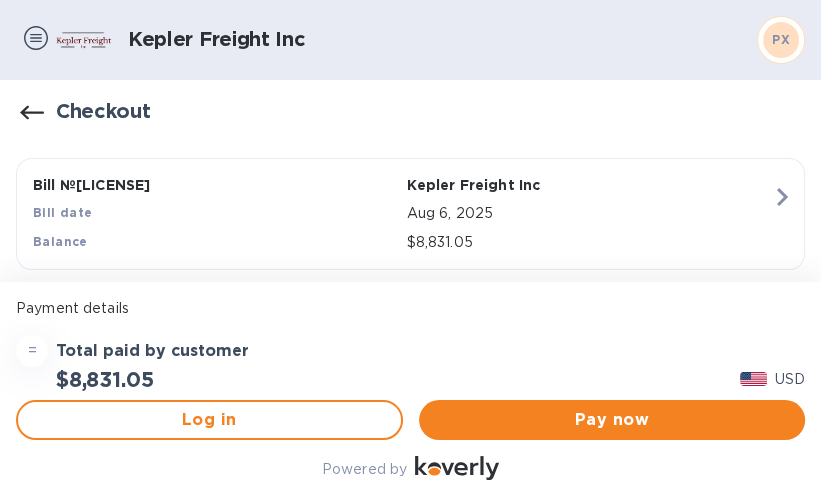 scroll, scrollTop: 104, scrollLeft: 0, axis: vertical 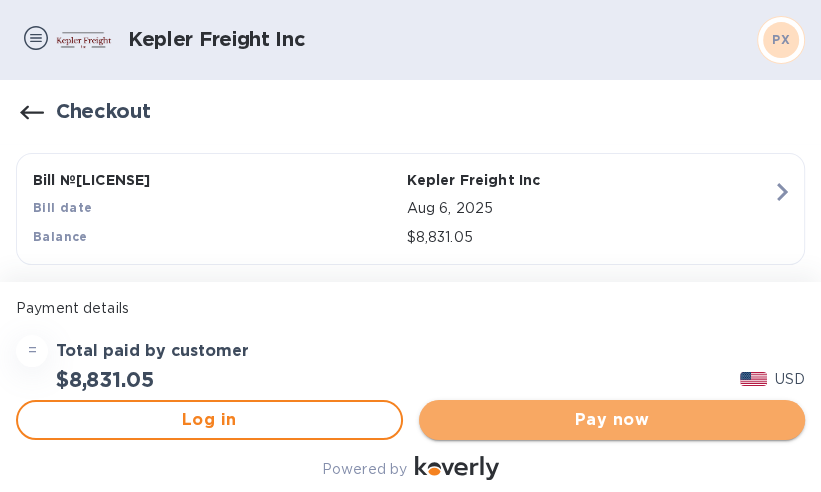 click on "Pay now" at bounding box center [612, 420] 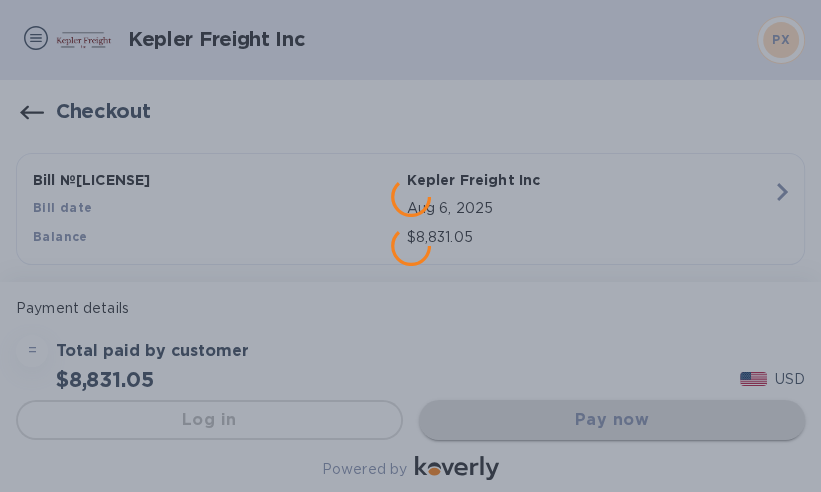 scroll, scrollTop: 0, scrollLeft: 0, axis: both 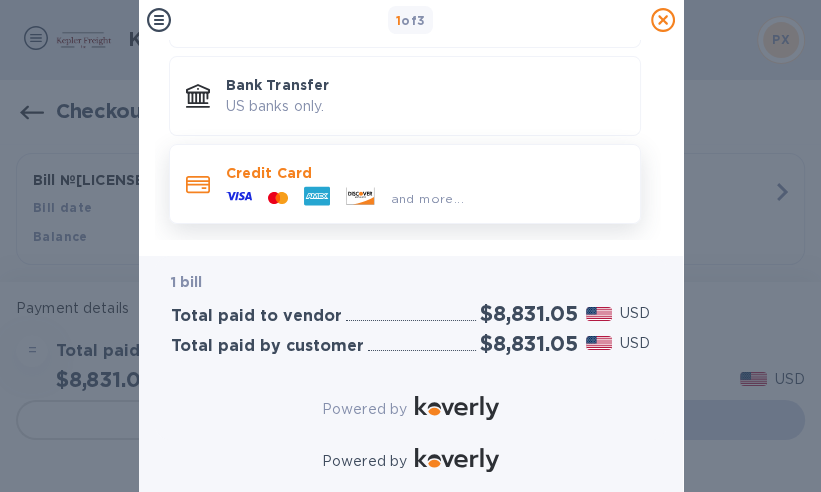click 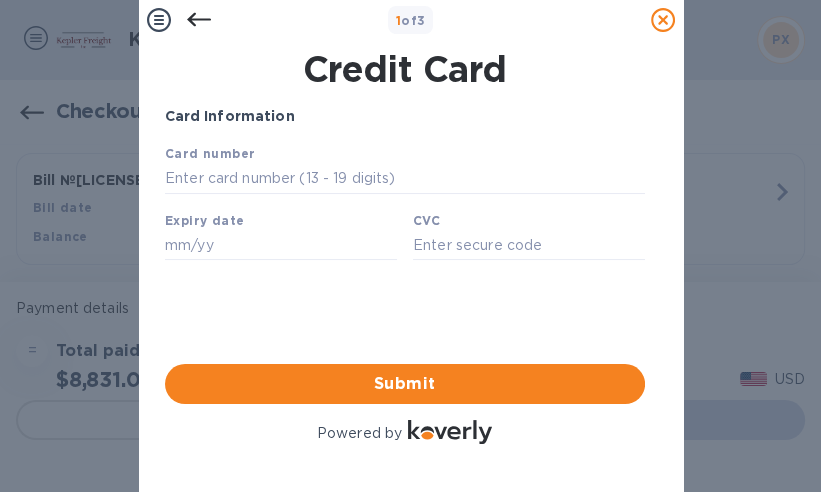 scroll, scrollTop: 0, scrollLeft: 0, axis: both 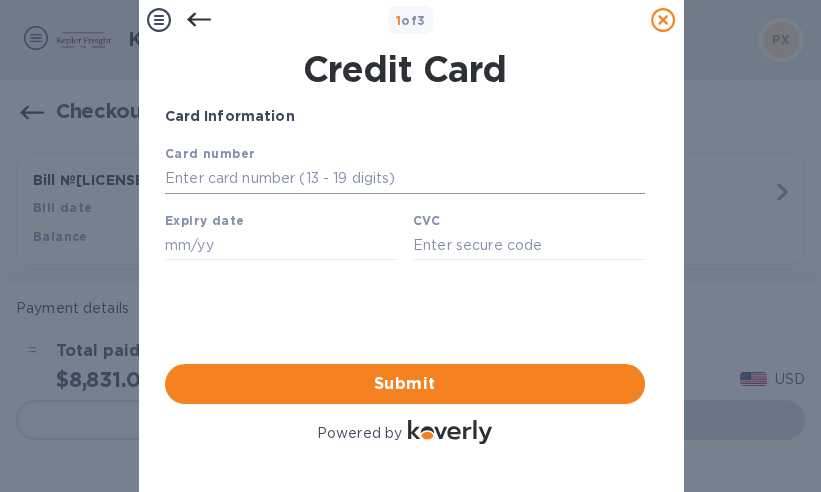 click at bounding box center [404, 179] 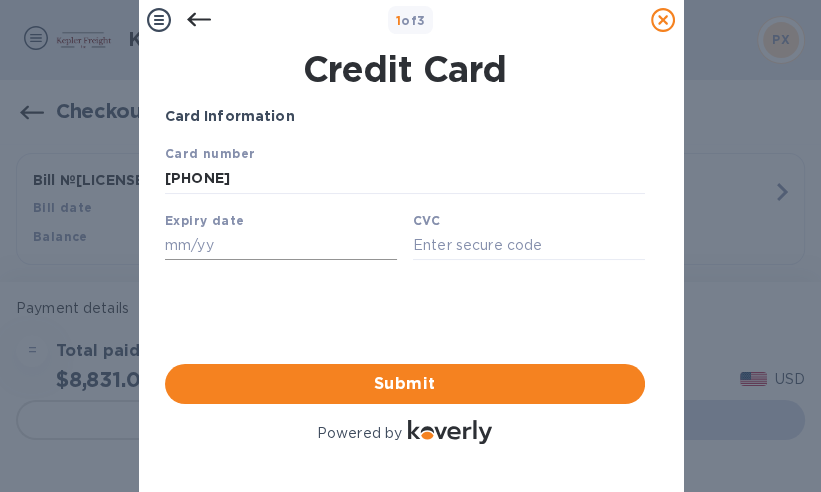 type on "[PHONE]" 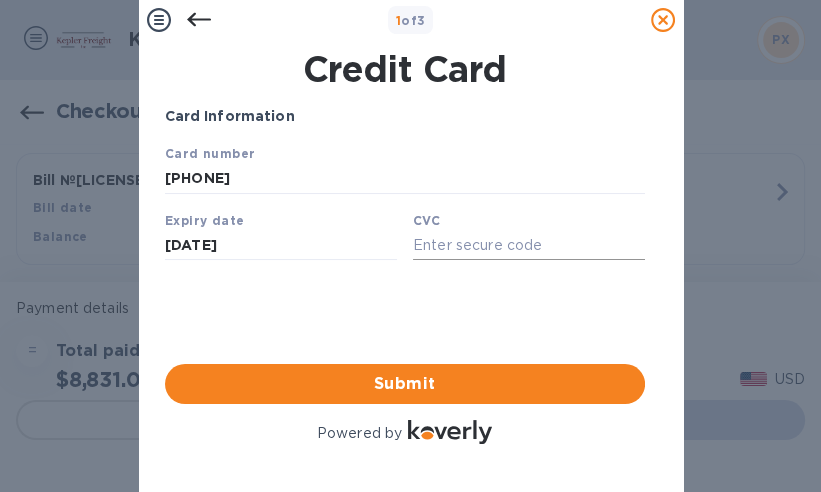 type on "[DATE]" 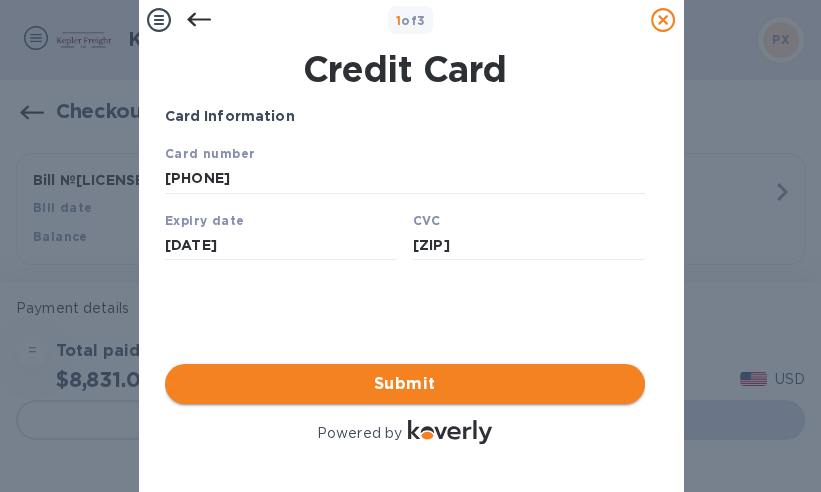 type on "[ZIP]" 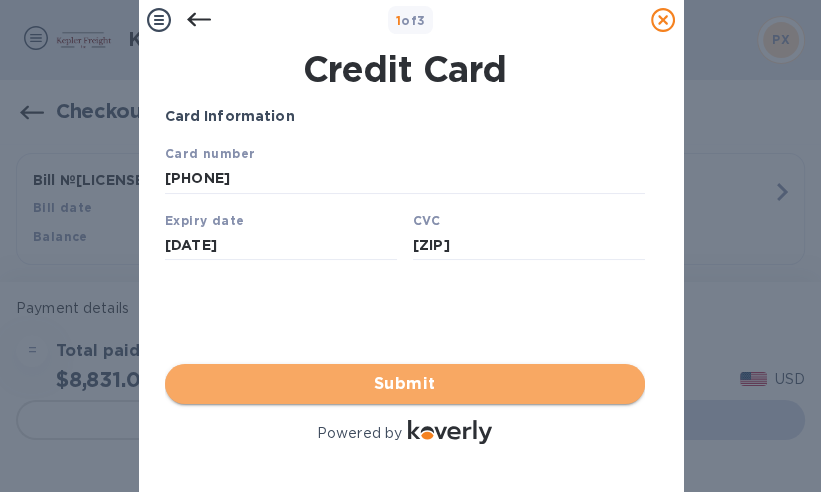 click on "Submit" at bounding box center [405, 384] 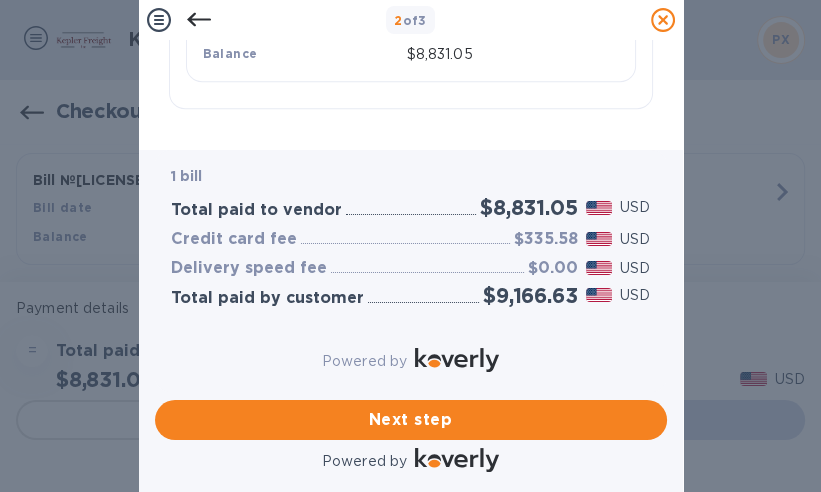scroll, scrollTop: 590, scrollLeft: 0, axis: vertical 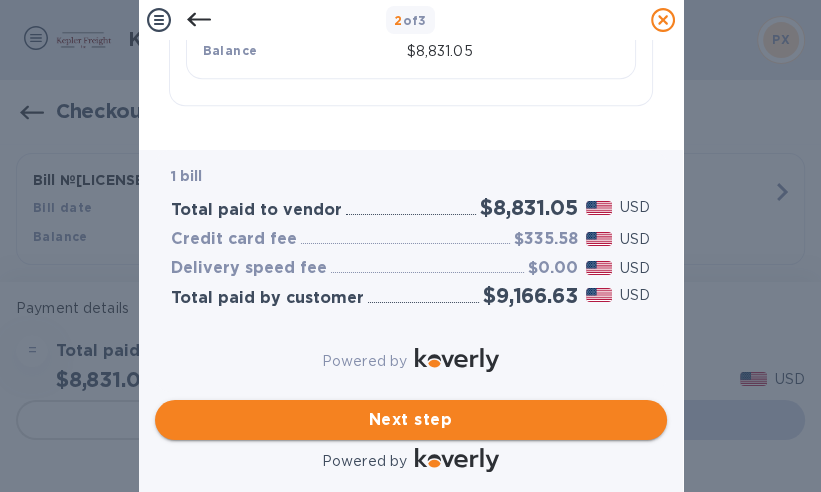 click on "Next step" at bounding box center [411, 420] 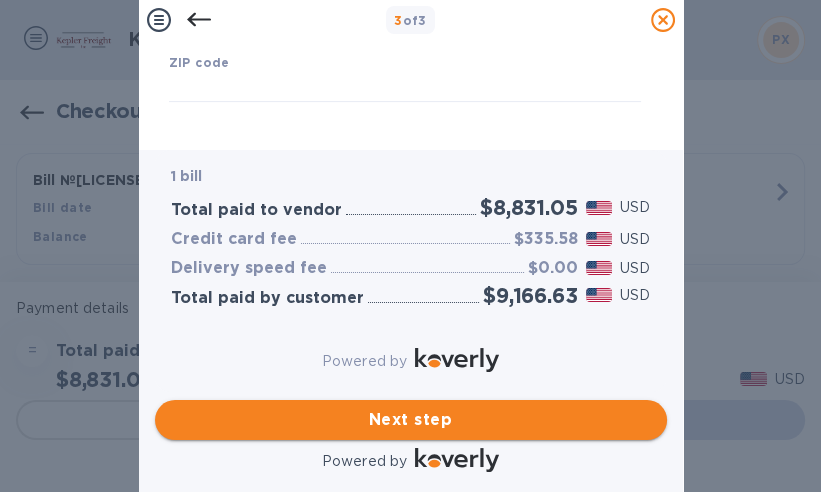 type on "United States" 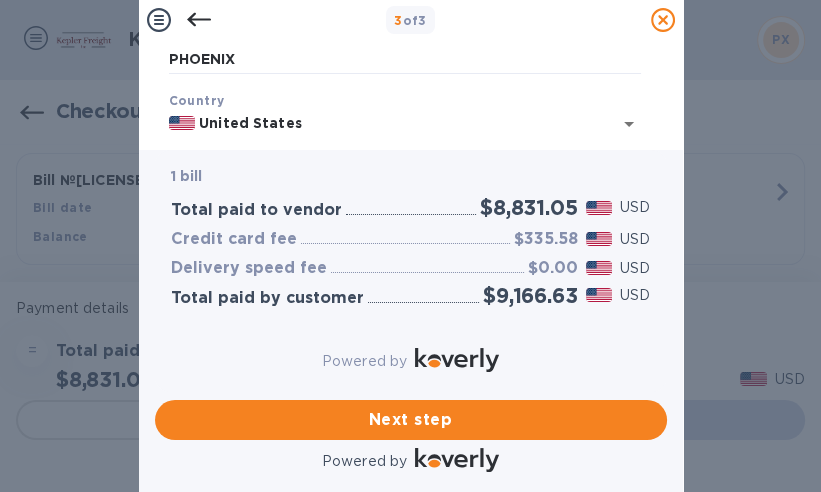 scroll, scrollTop: 66, scrollLeft: 0, axis: vertical 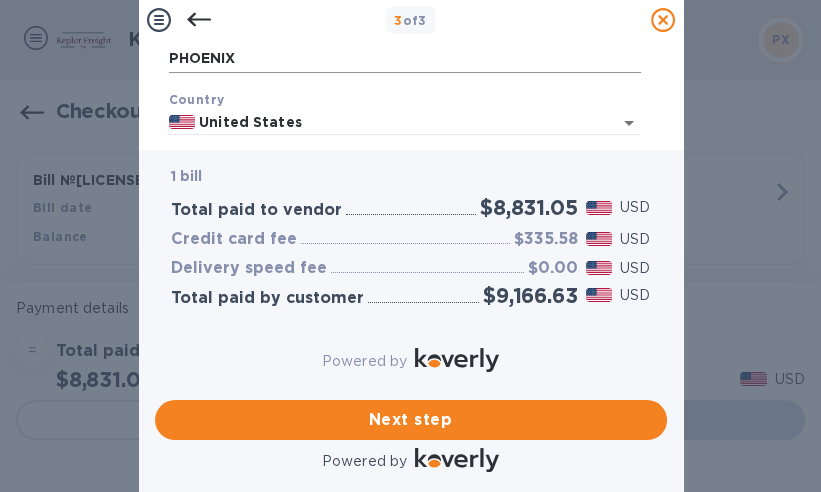 click on "PHOENIX" at bounding box center (405, 58) 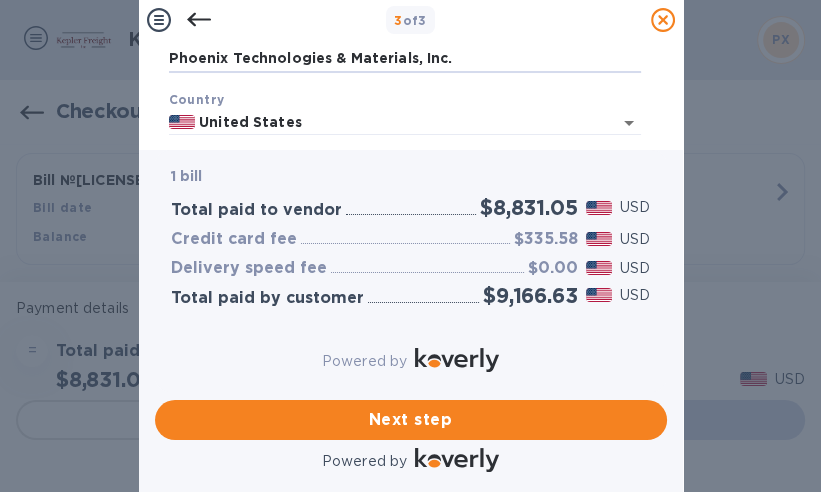 type on "Phoenix Technologies & Materials, Inc." 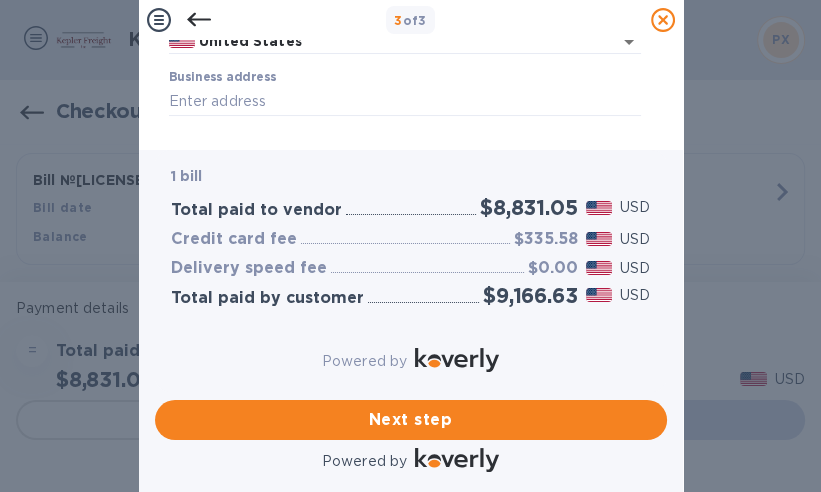 scroll, scrollTop: 152, scrollLeft: 0, axis: vertical 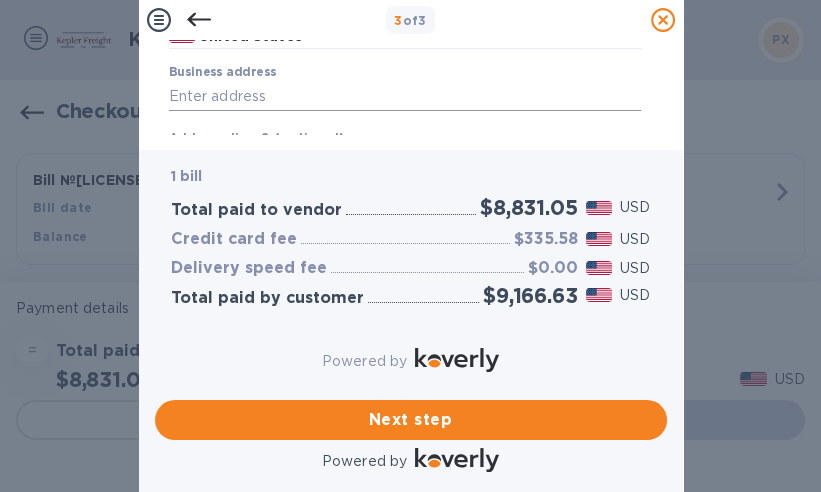 click on "Business address" at bounding box center [405, 96] 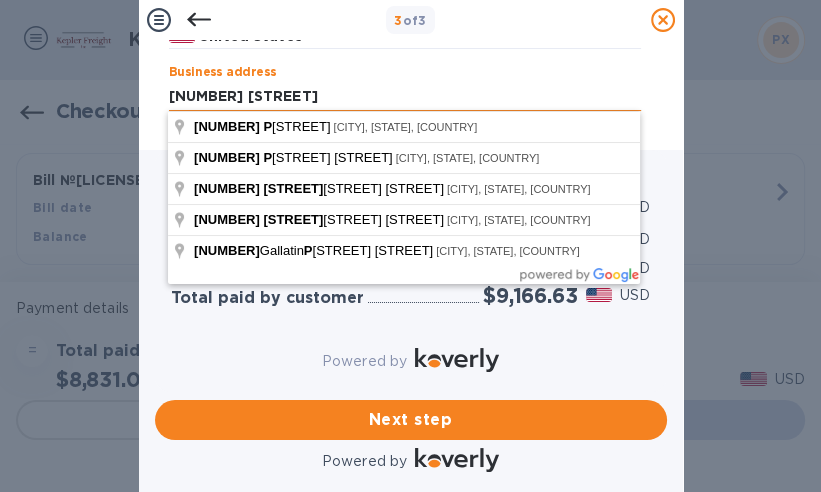 click on "[NUMBER] [STREET]" at bounding box center (405, 96) 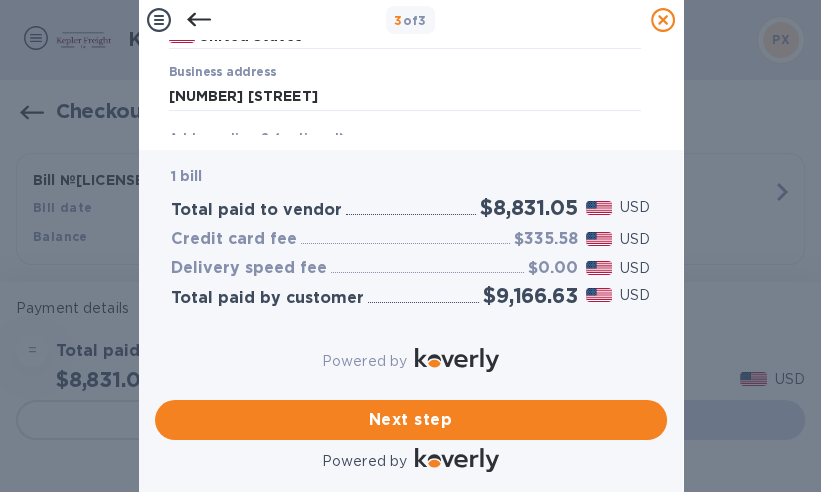 click on "Business Information Legal business name Please provide the legal name that appears on your SS-4 form issued by the IRS when the company was formed. Phoenix Technologies & Materials, Inc. Country United States Business address [NUMBER] [STREET] Address line 2 (optional) City State ZIP code Save" at bounding box center [411, 95] 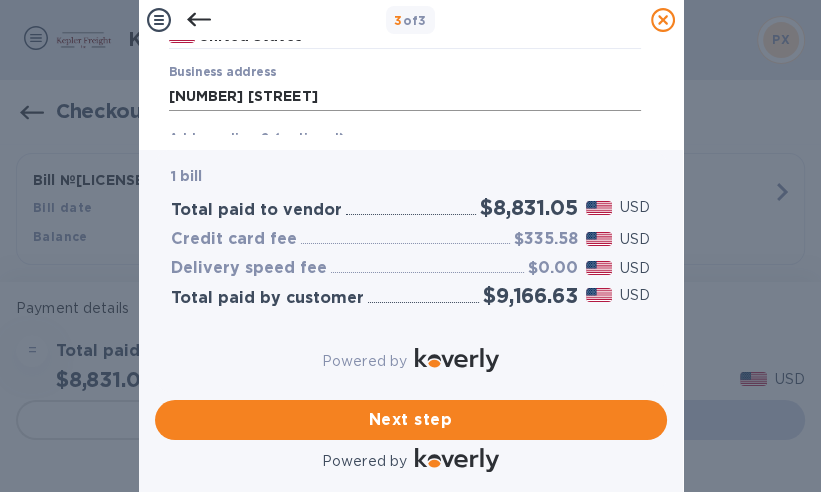 click on "[NUMBER] [STREET]" at bounding box center (405, 96) 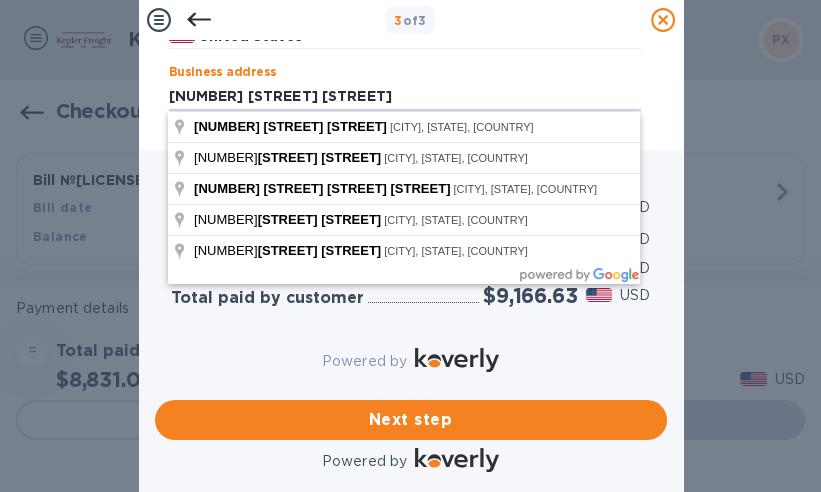 type on "[NUMBER] [STREET] [STREET]" 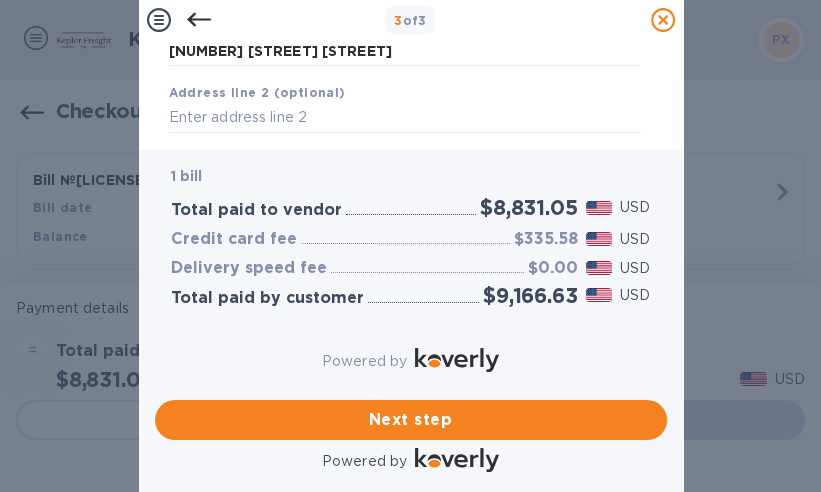 scroll, scrollTop: 208, scrollLeft: 0, axis: vertical 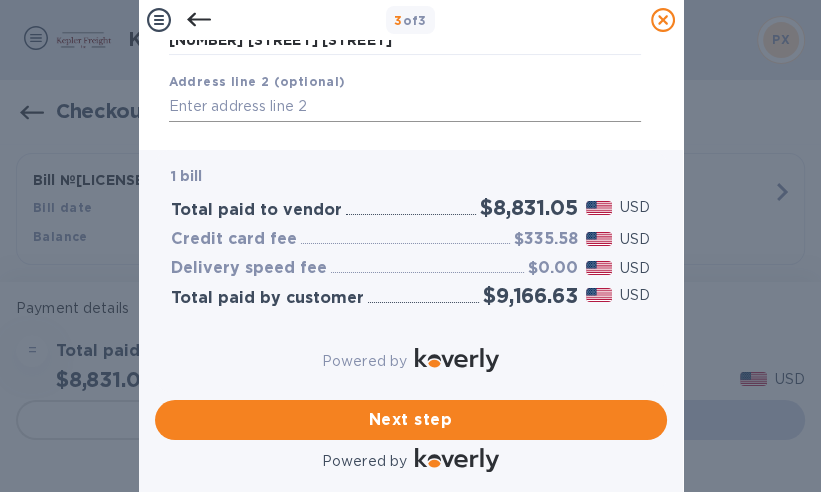 click at bounding box center (405, 107) 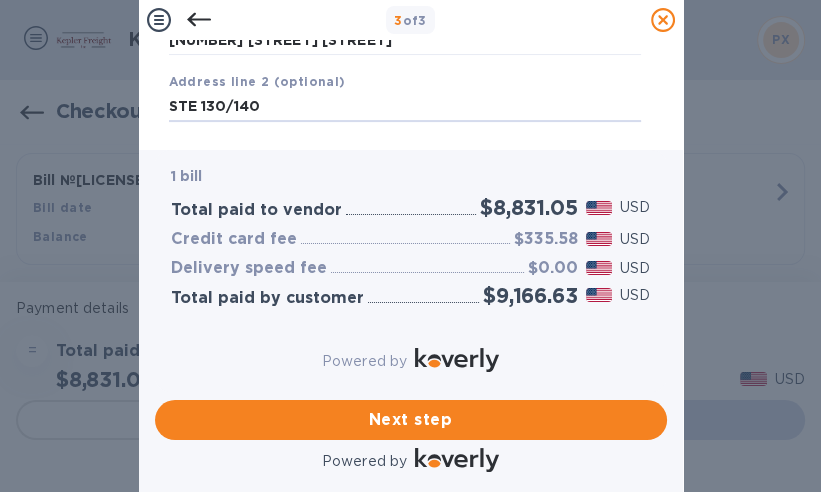 type on "STE 130/140" 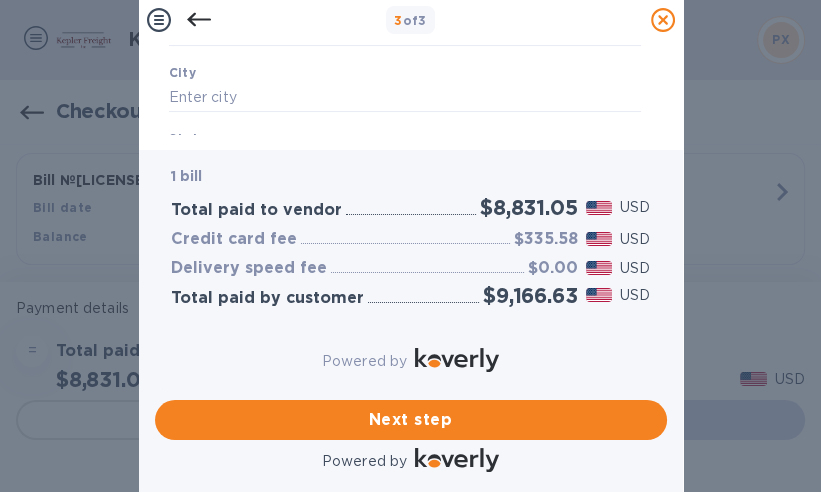 scroll, scrollTop: 288, scrollLeft: 0, axis: vertical 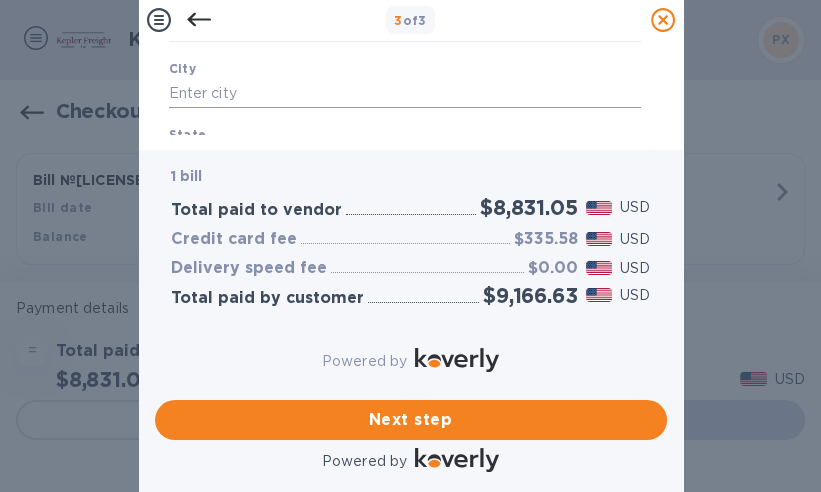 click at bounding box center (405, 94) 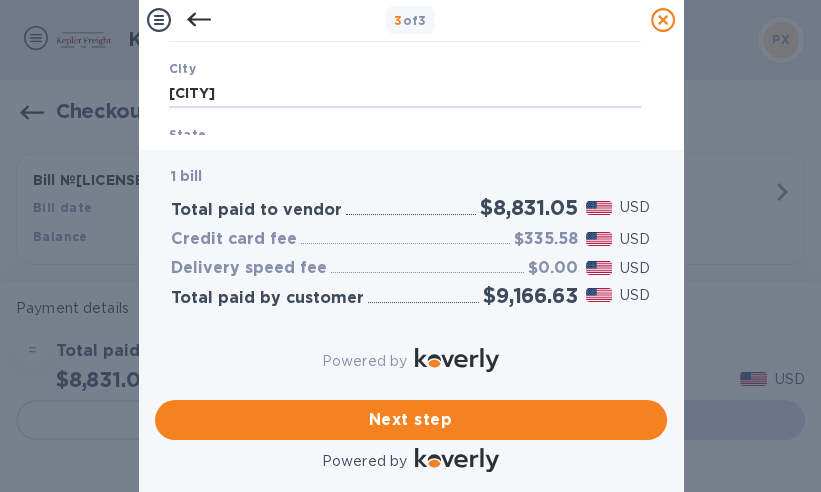 type on "[CITY]" 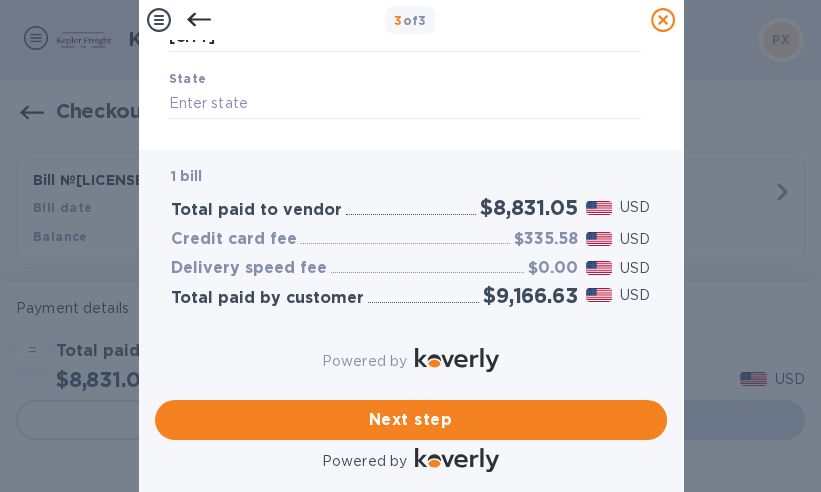 scroll, scrollTop: 355, scrollLeft: 0, axis: vertical 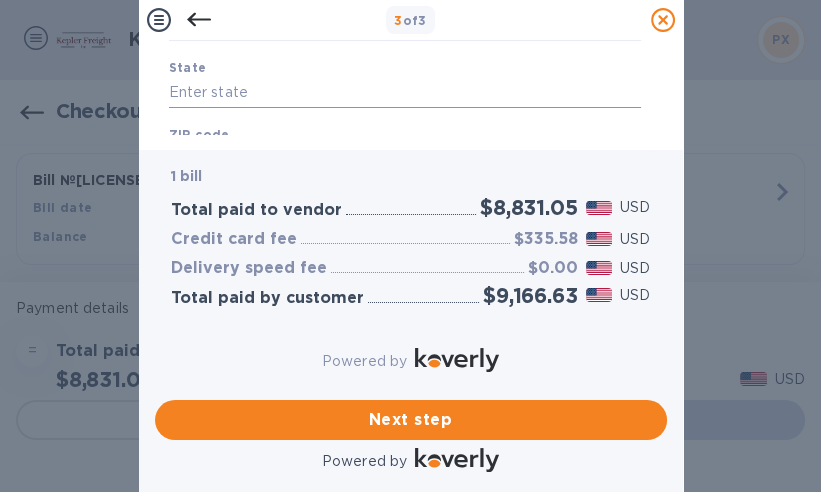 click at bounding box center (405, 93) 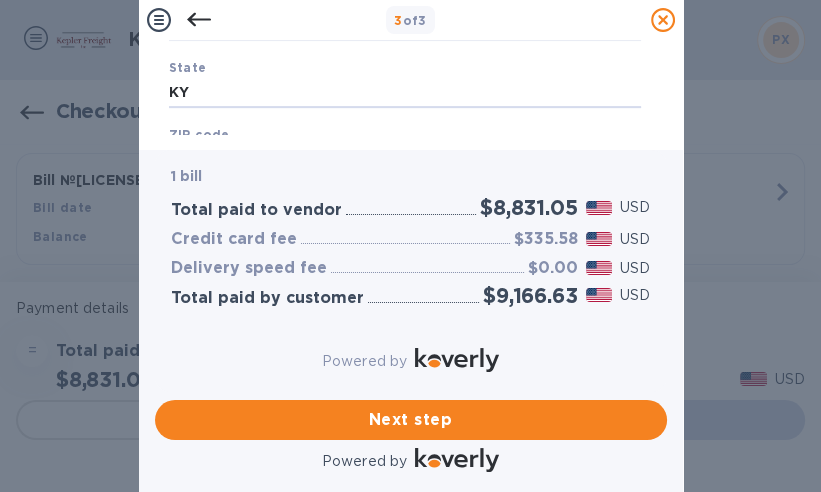 type on "KY" 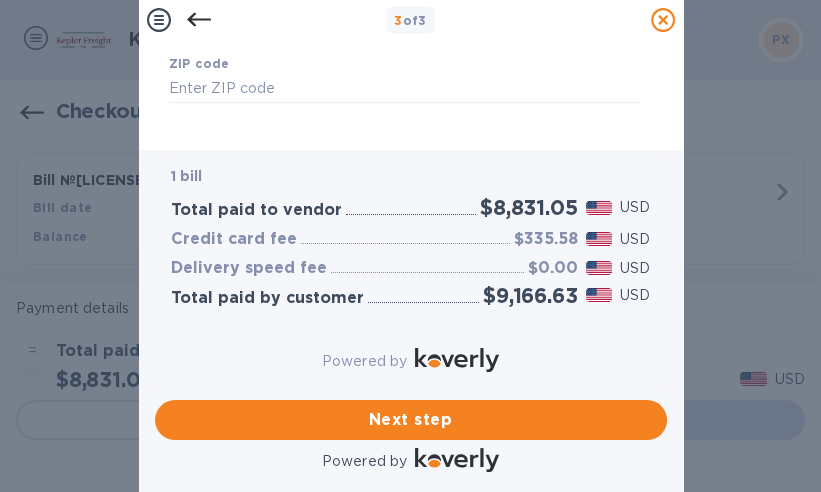 scroll, scrollTop: 431, scrollLeft: 0, axis: vertical 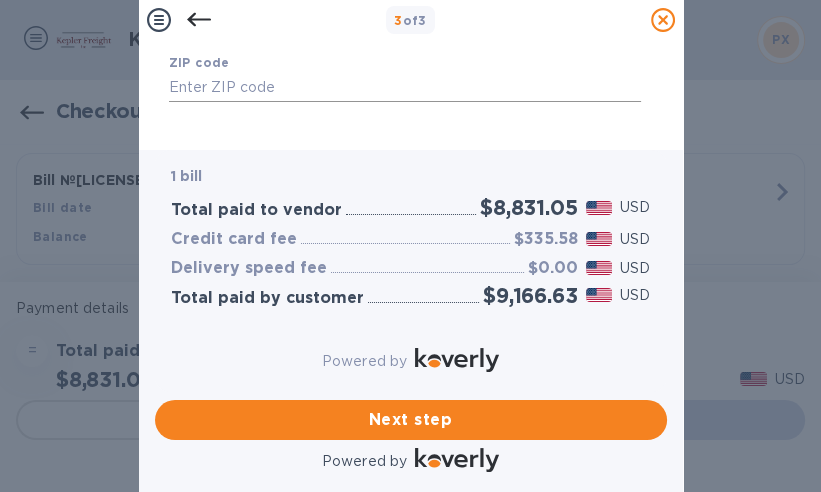 click at bounding box center [405, 88] 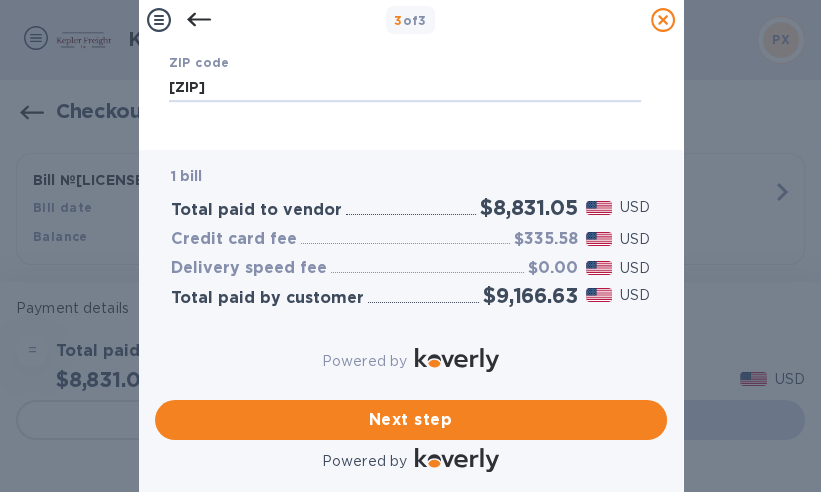 type on "[ZIP]" 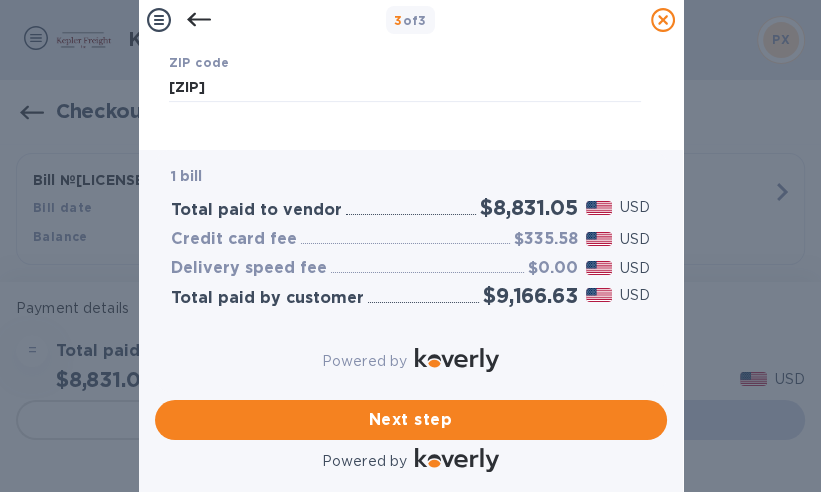 scroll, scrollTop: 441, scrollLeft: 0, axis: vertical 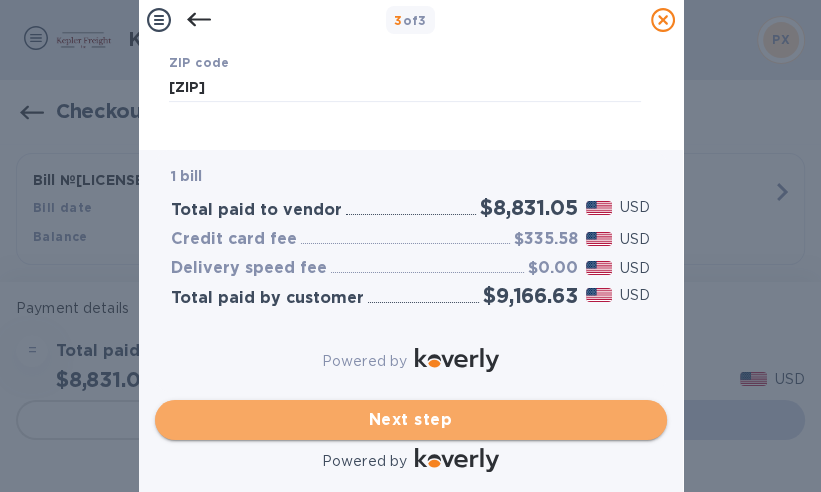 click on "Next step" at bounding box center [411, 420] 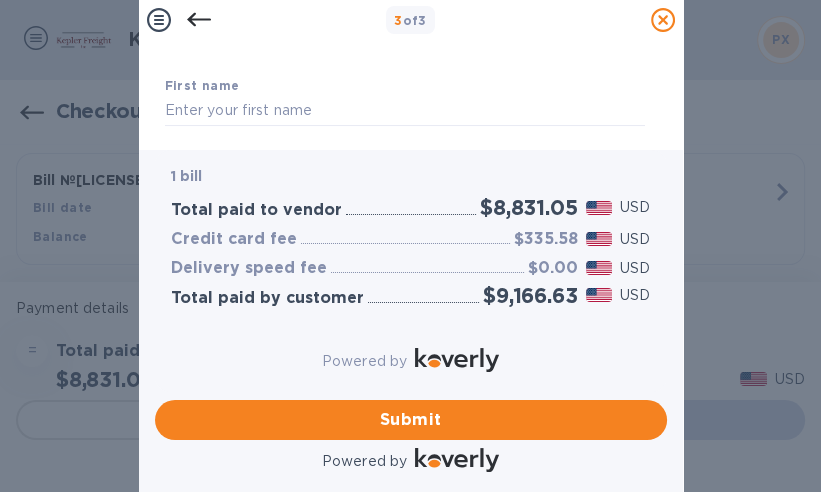 scroll, scrollTop: 118, scrollLeft: 0, axis: vertical 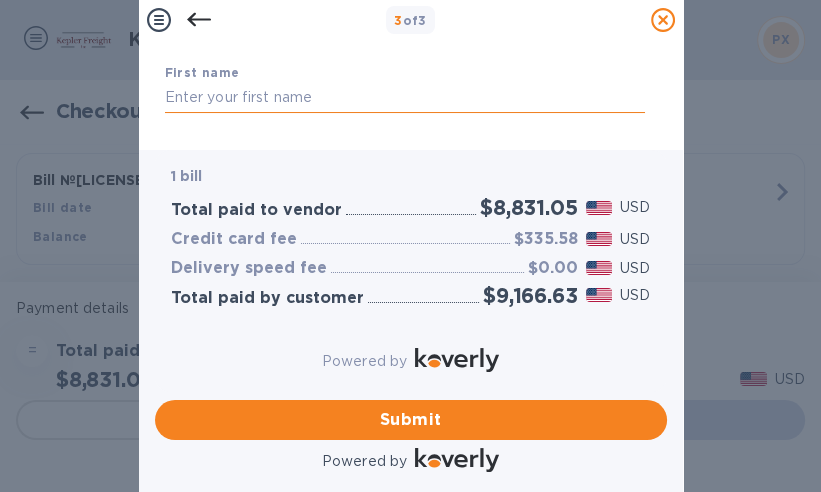 click at bounding box center [405, 98] 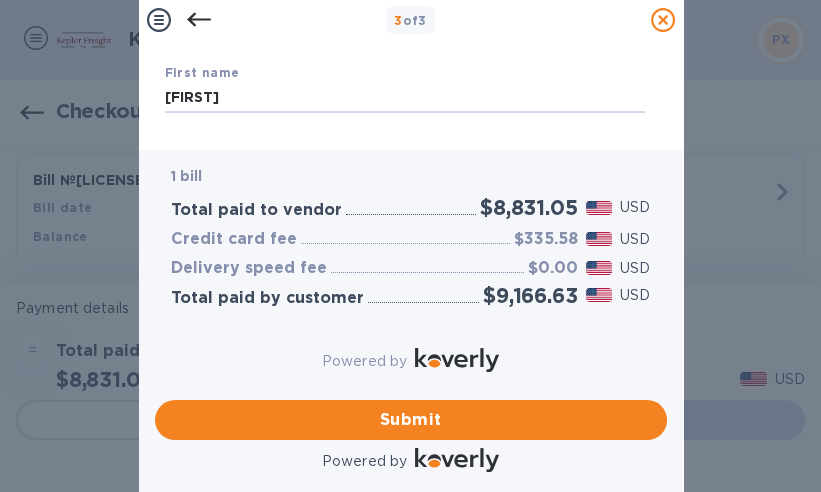 type on "[FIRST]" 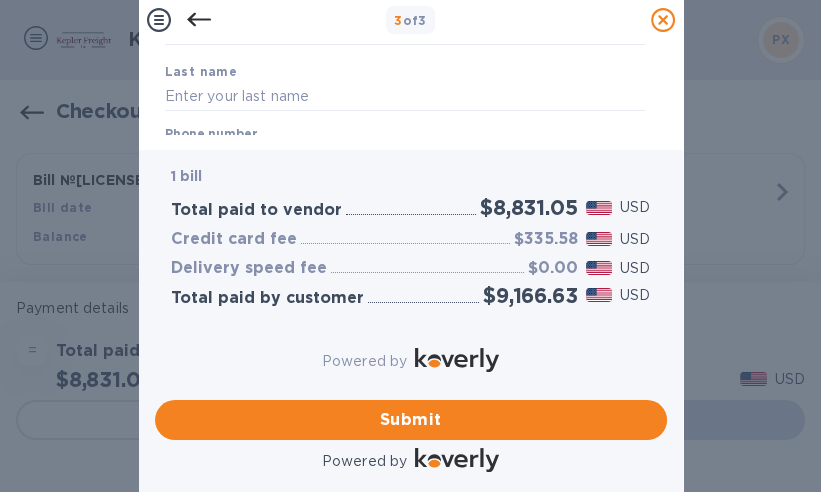 scroll, scrollTop: 192, scrollLeft: 0, axis: vertical 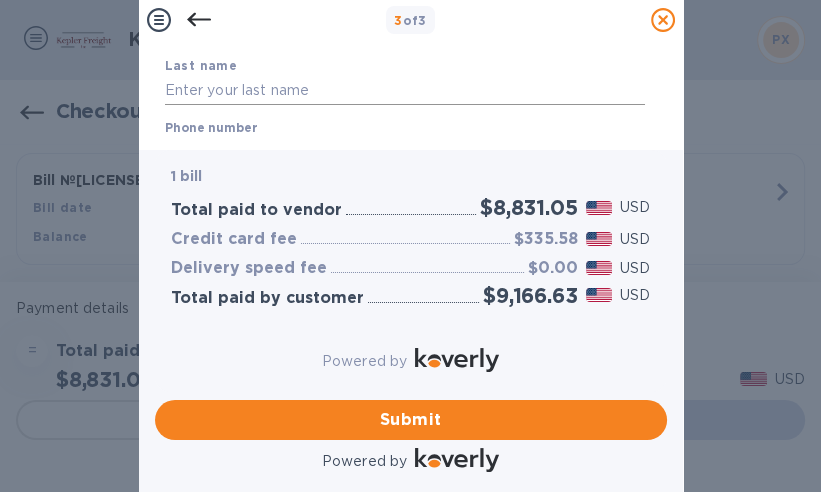 click at bounding box center (405, 90) 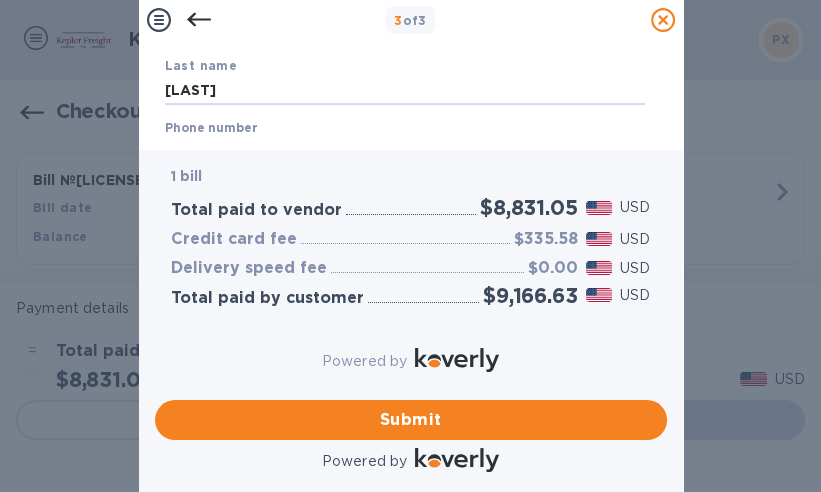 type on "[LAST]" 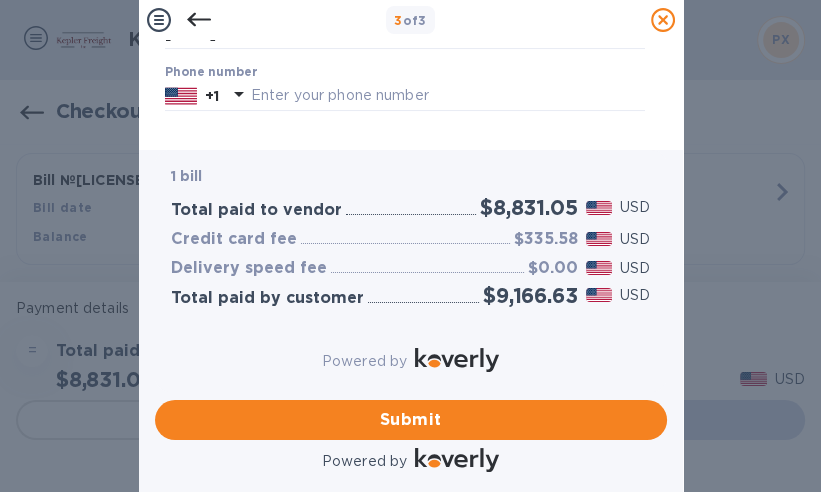scroll, scrollTop: 255, scrollLeft: 0, axis: vertical 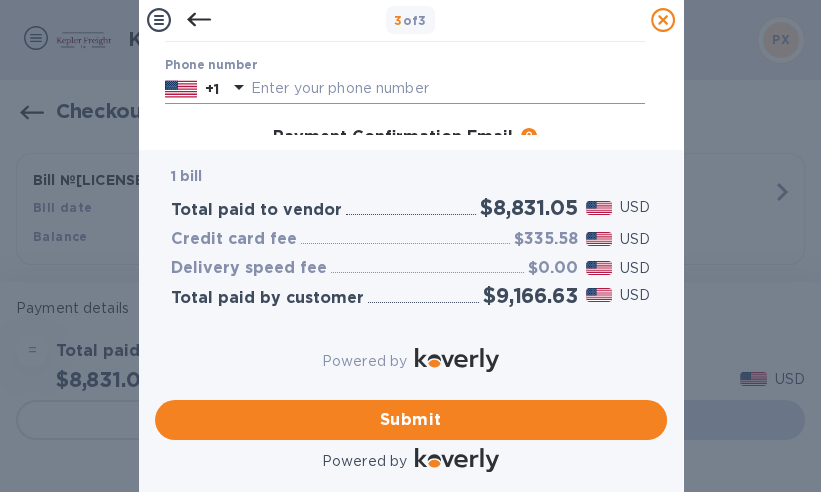click at bounding box center [448, 89] 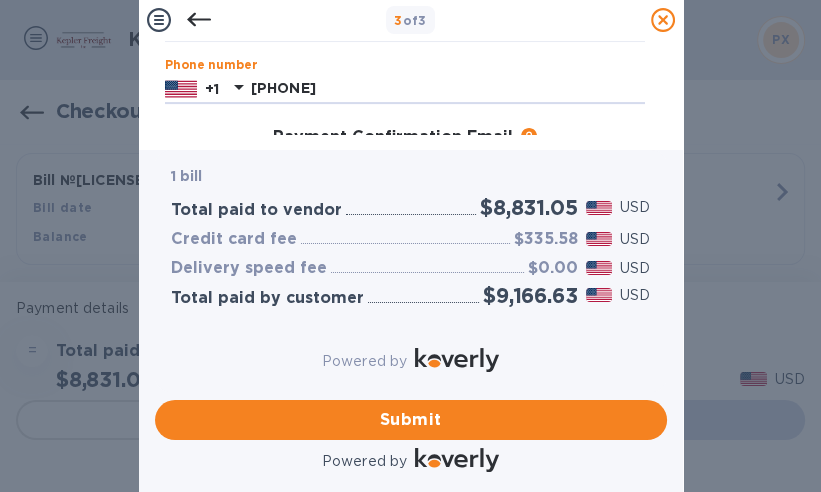 type on "[PHONE]" 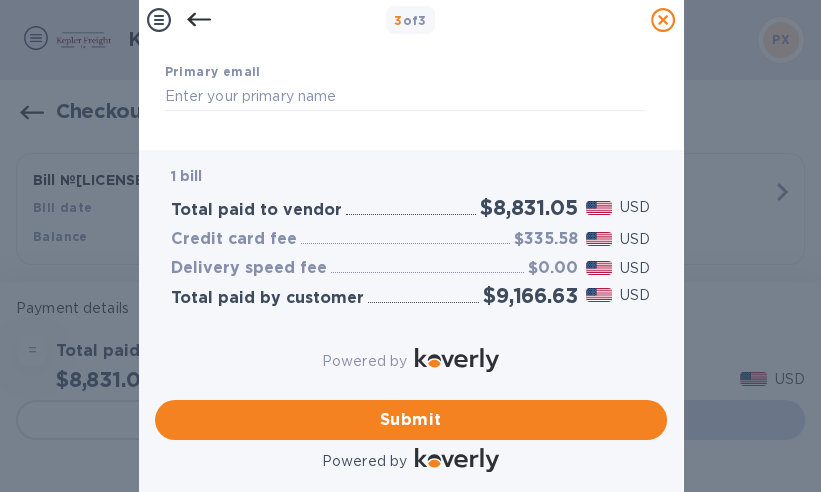 scroll, scrollTop: 379, scrollLeft: 0, axis: vertical 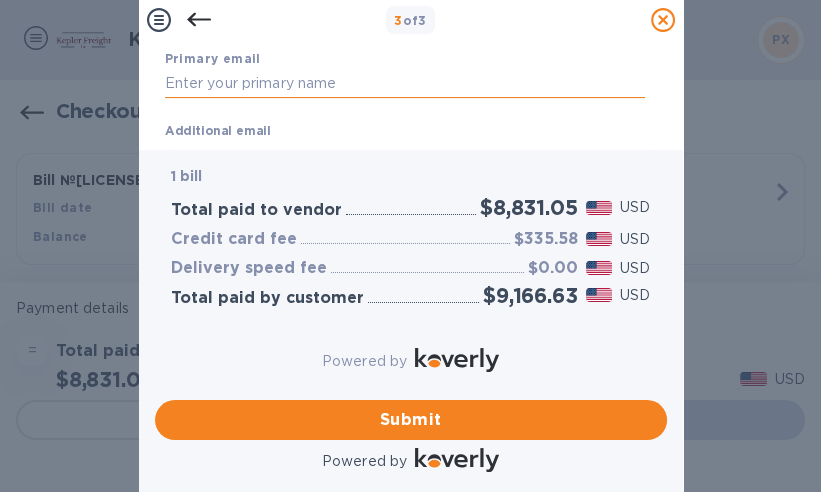 click at bounding box center [405, 84] 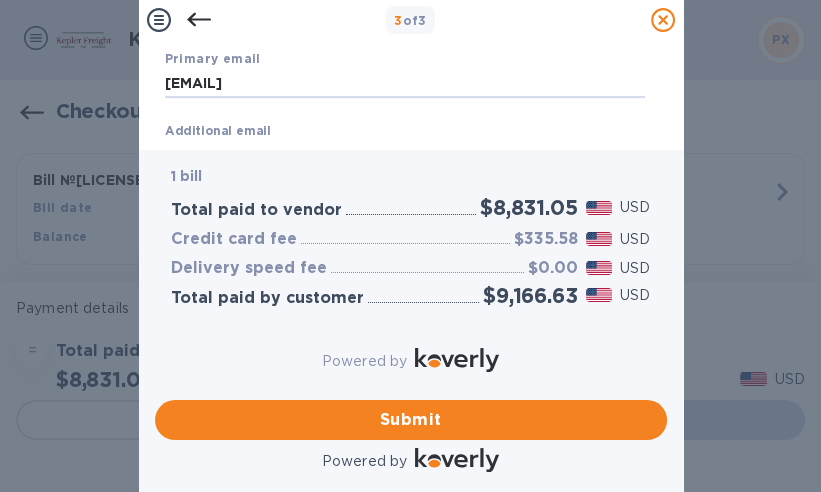 type on "[EMAIL]" 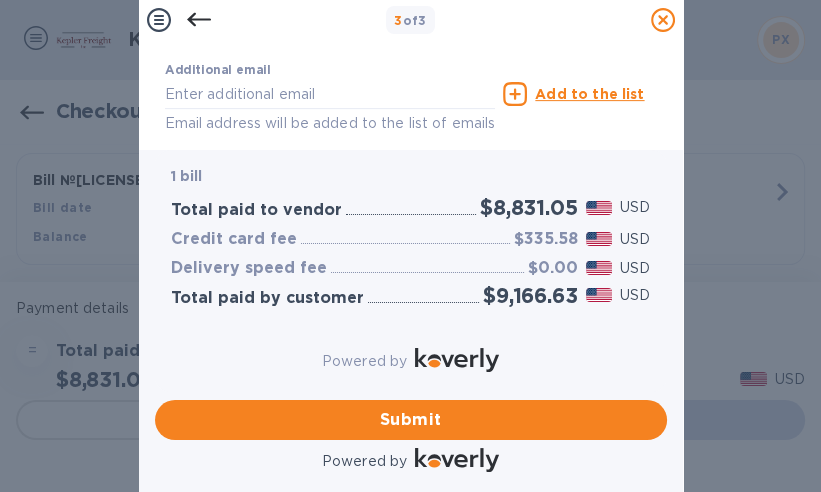 scroll, scrollTop: 448, scrollLeft: 0, axis: vertical 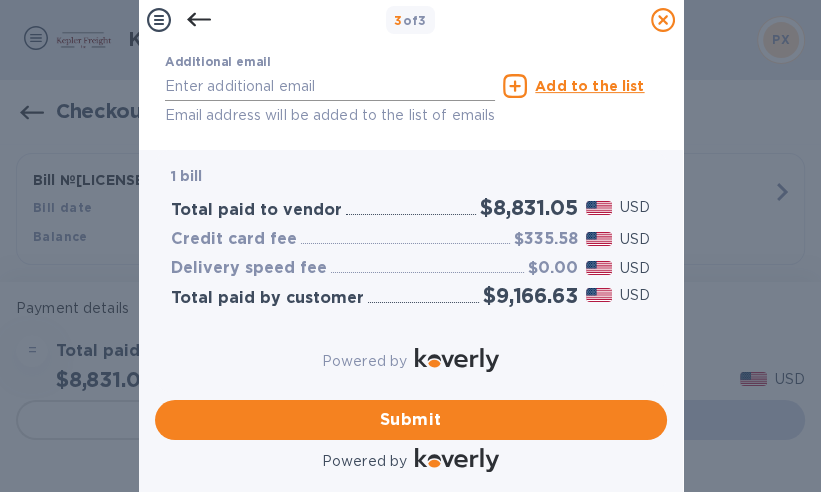 click at bounding box center (330, 86) 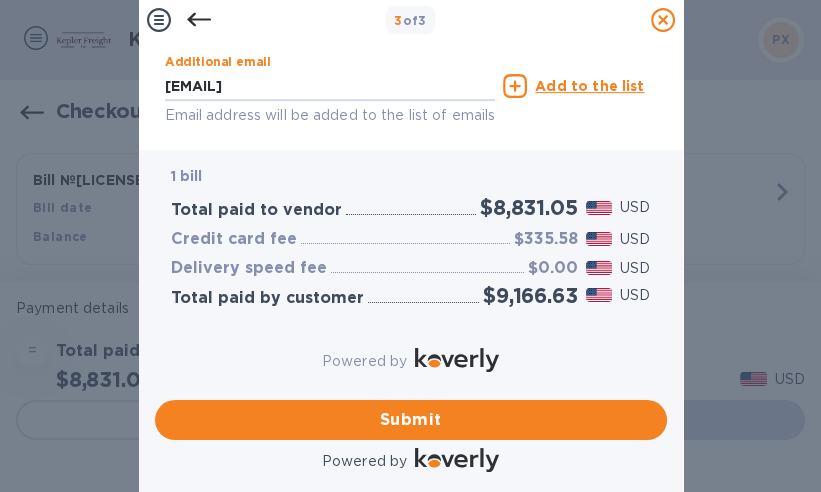 type on "[EMAIL]" 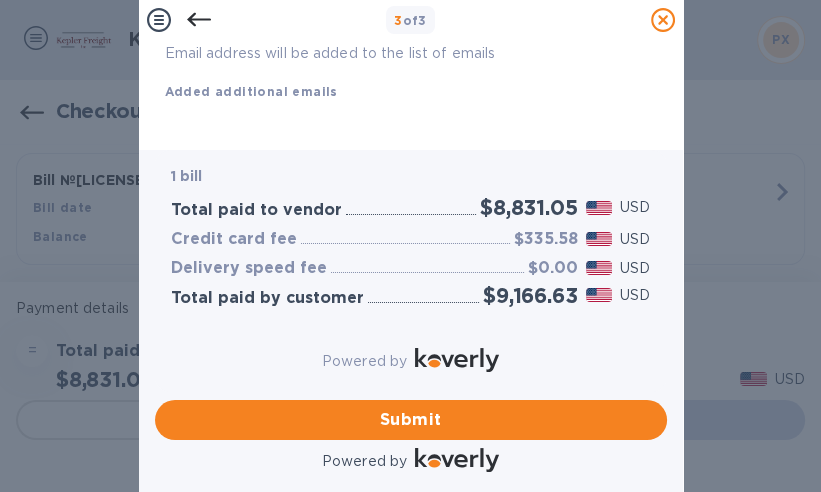 scroll, scrollTop: 547, scrollLeft: 0, axis: vertical 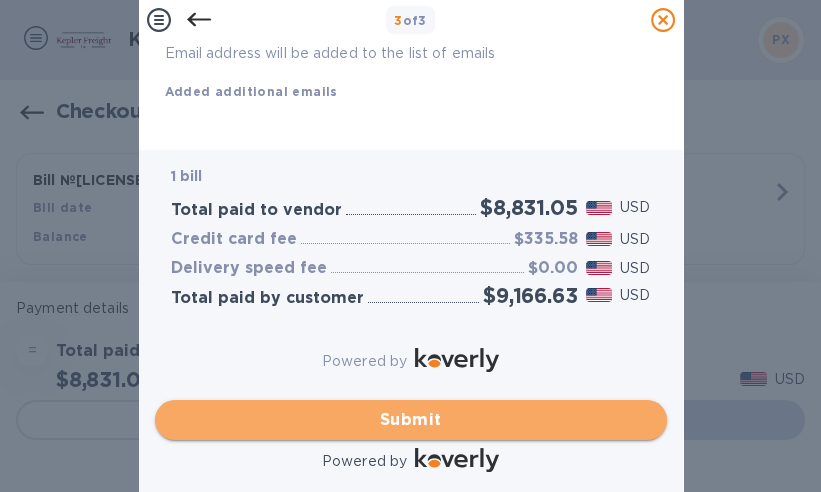 click on "Submit" at bounding box center [411, 420] 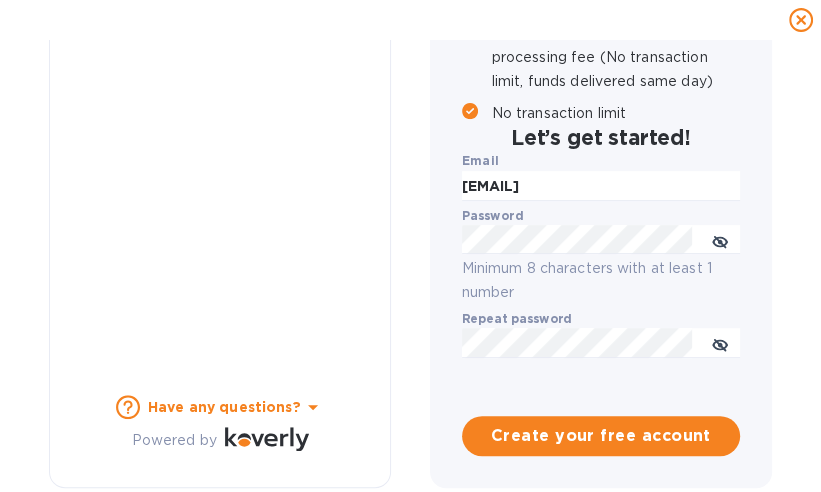 checkbox on "false" 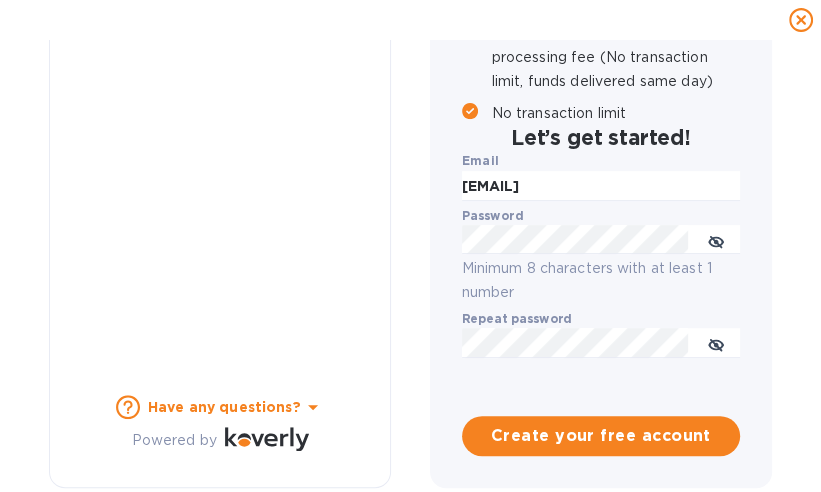 scroll, scrollTop: 455, scrollLeft: 0, axis: vertical 